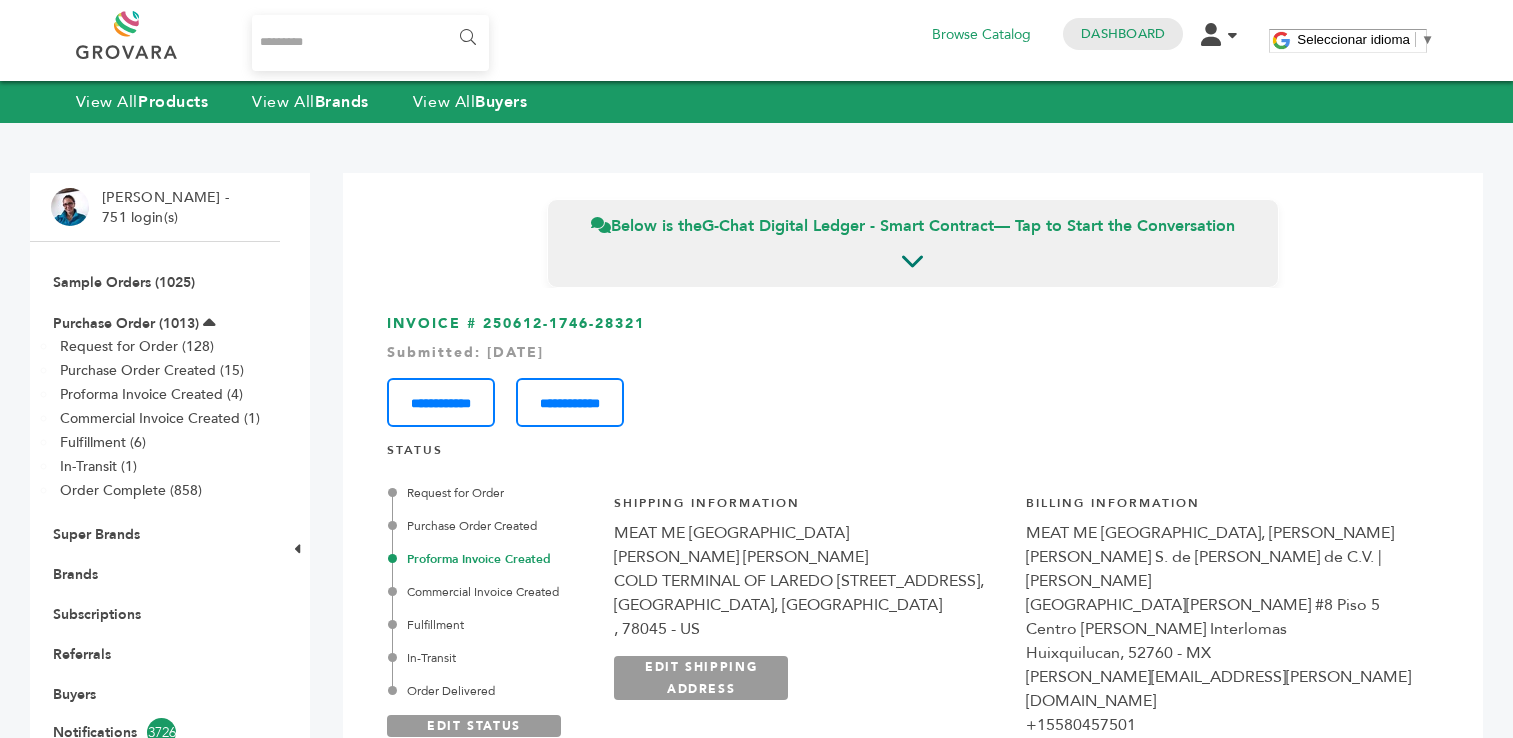 scroll, scrollTop: 1356, scrollLeft: 0, axis: vertical 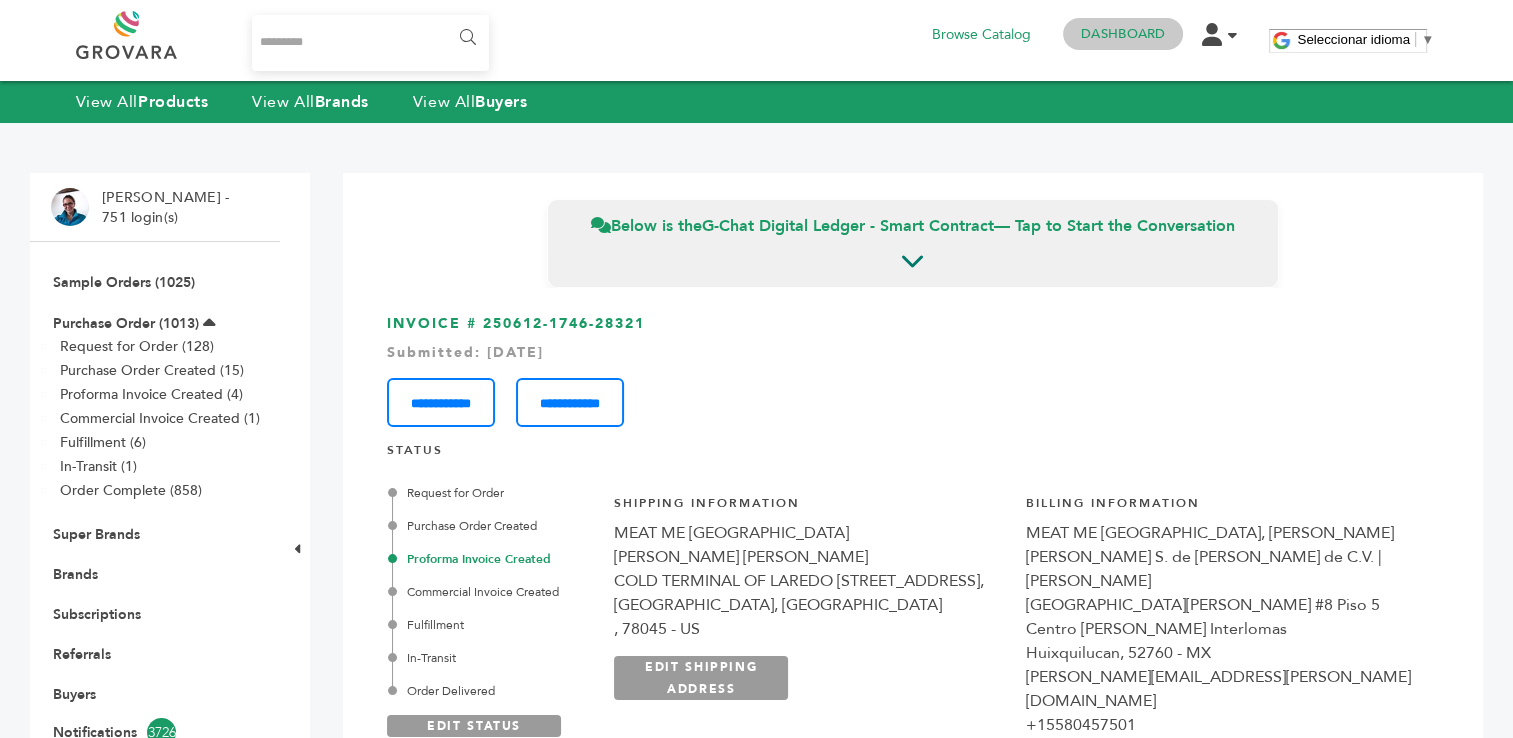click on "Dashboard" at bounding box center [1123, 34] 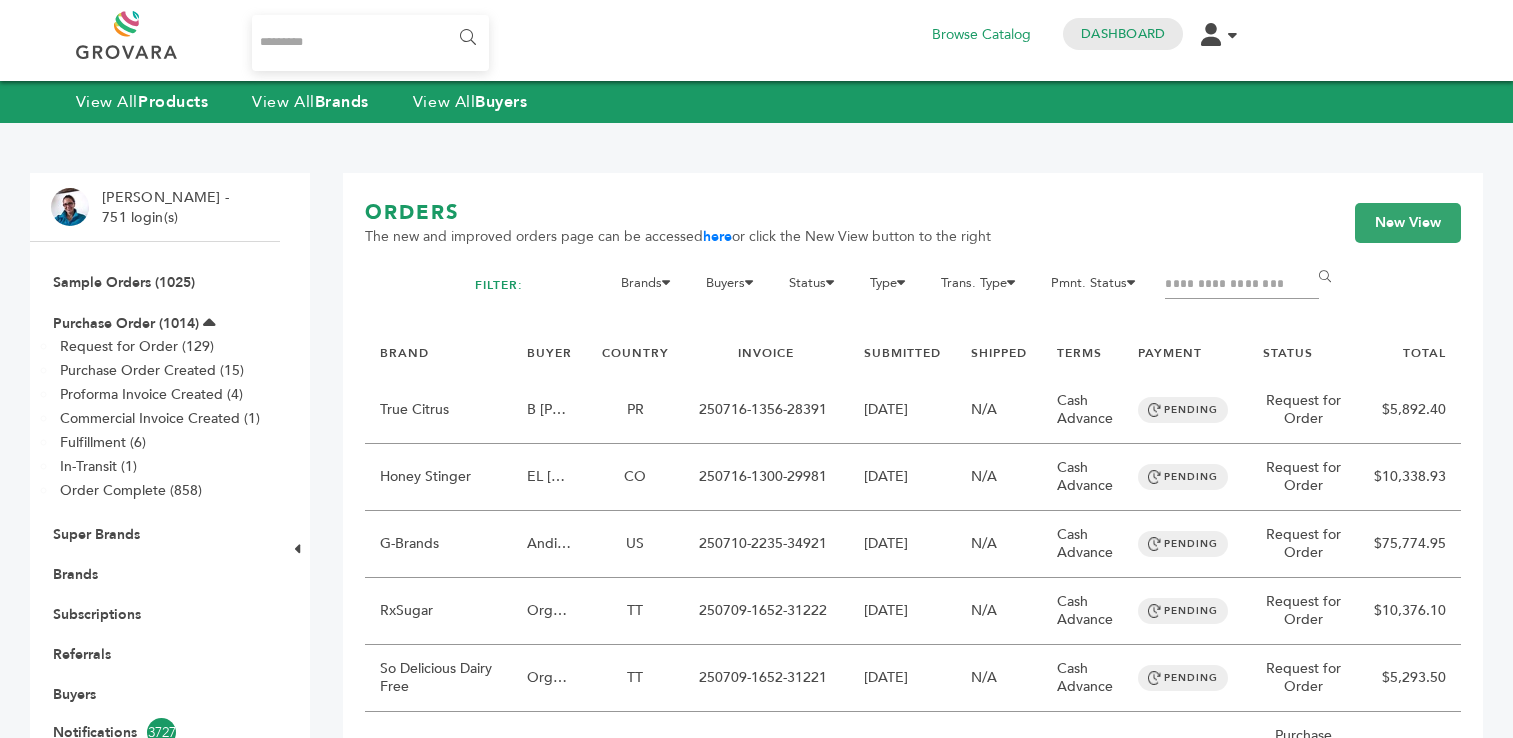 scroll, scrollTop: 0, scrollLeft: 0, axis: both 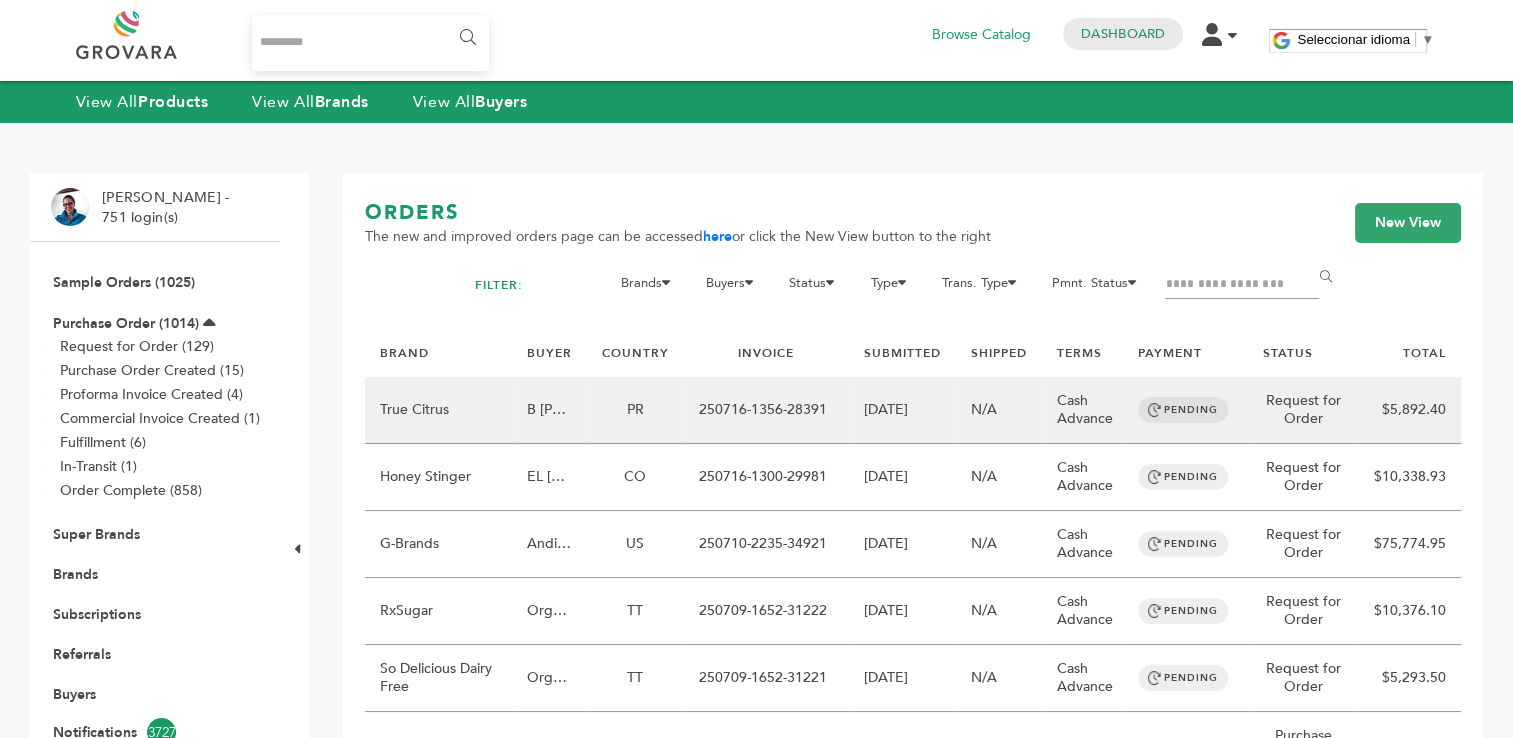 drag, startPoint x: 830, startPoint y: 409, endPoint x: 700, endPoint y: 414, distance: 130.09612 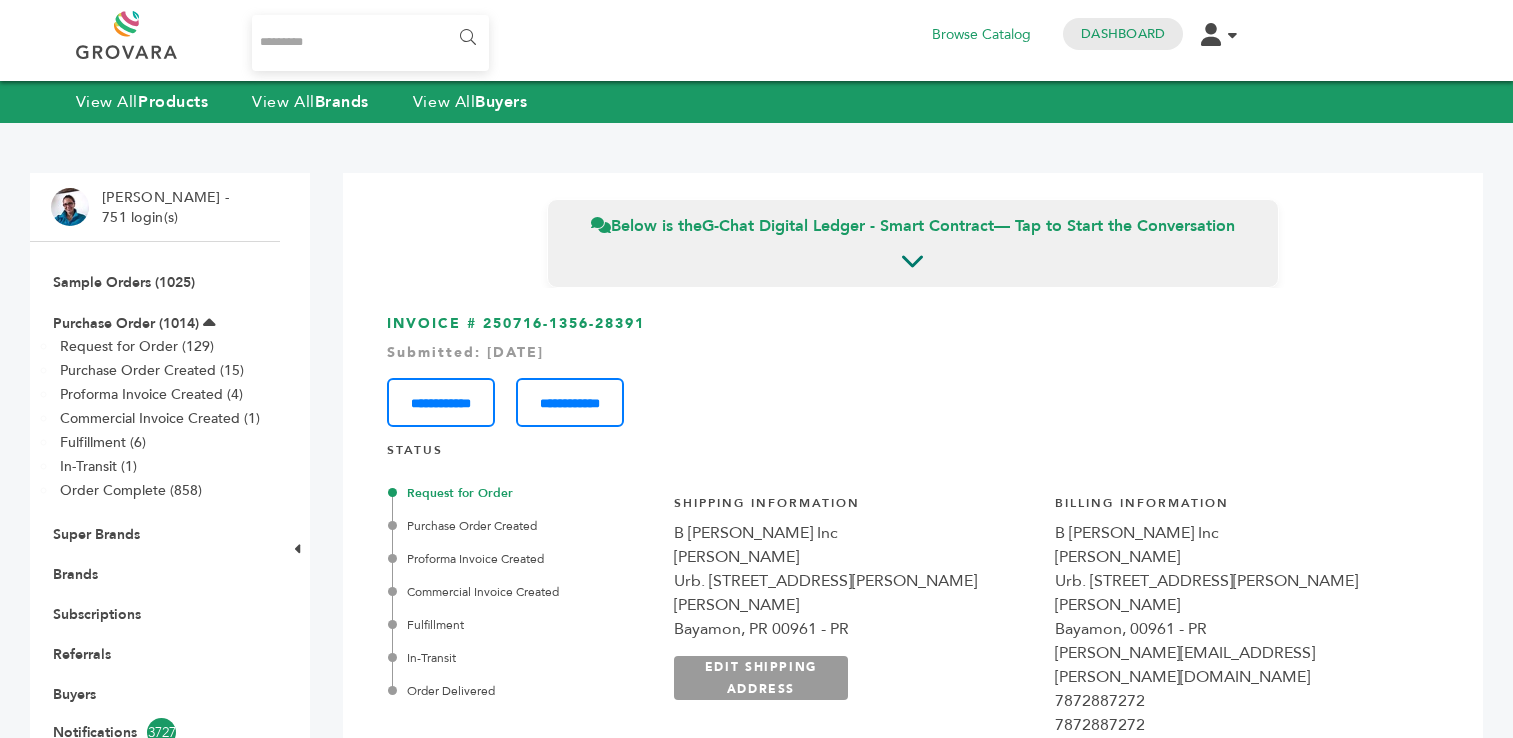 scroll, scrollTop: 0, scrollLeft: 0, axis: both 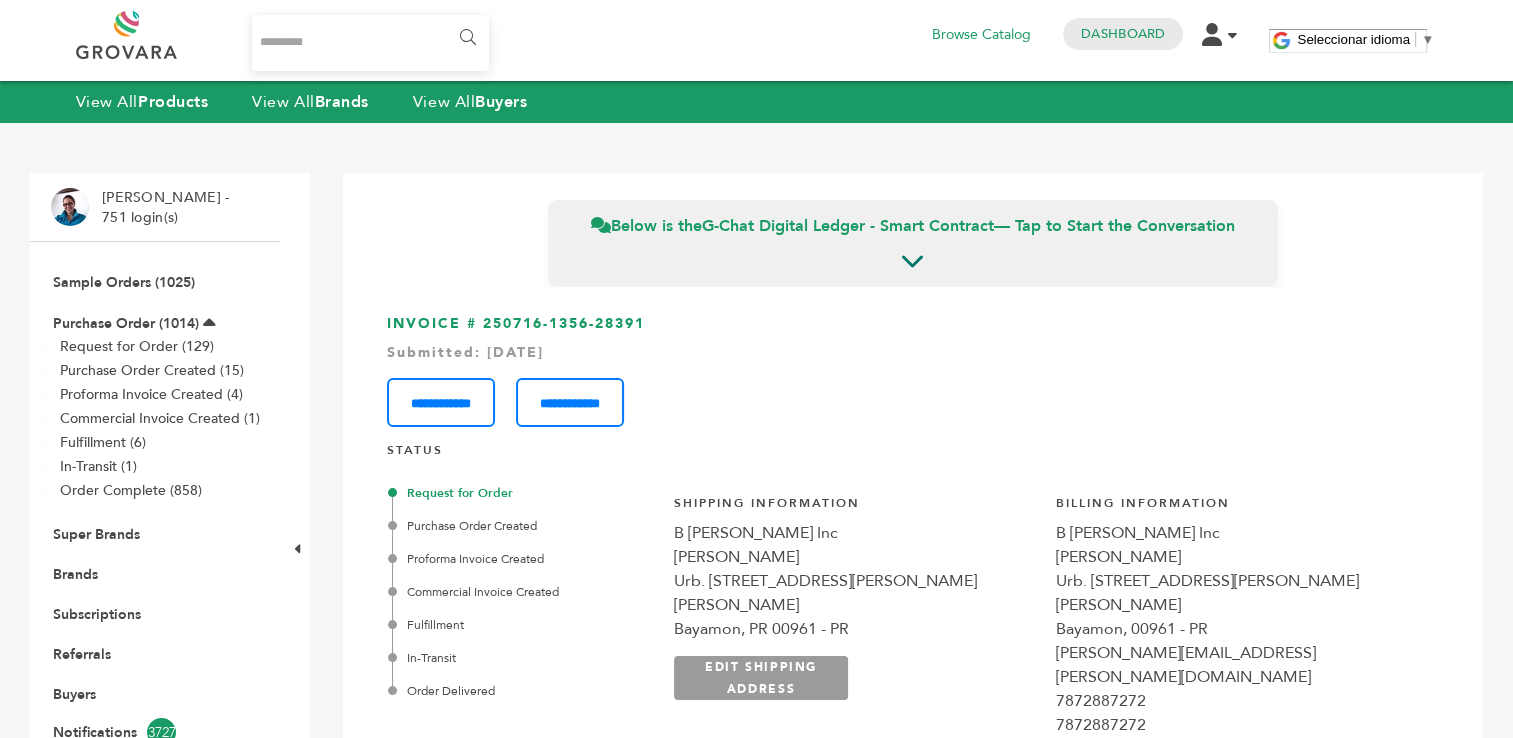 drag, startPoint x: 660, startPoint y: 322, endPoint x: 482, endPoint y: 316, distance: 178.10109 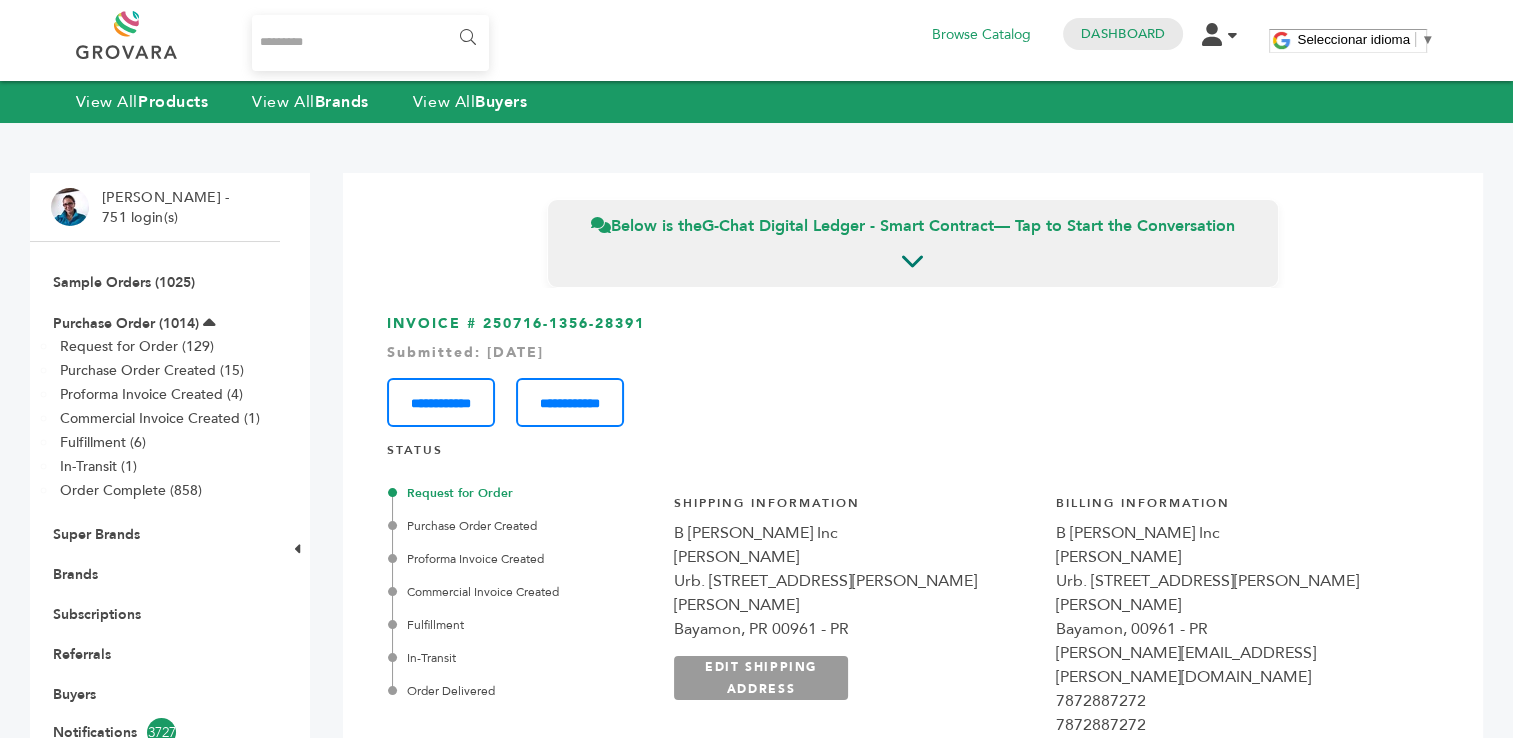 click on "**********" at bounding box center (913, 370) 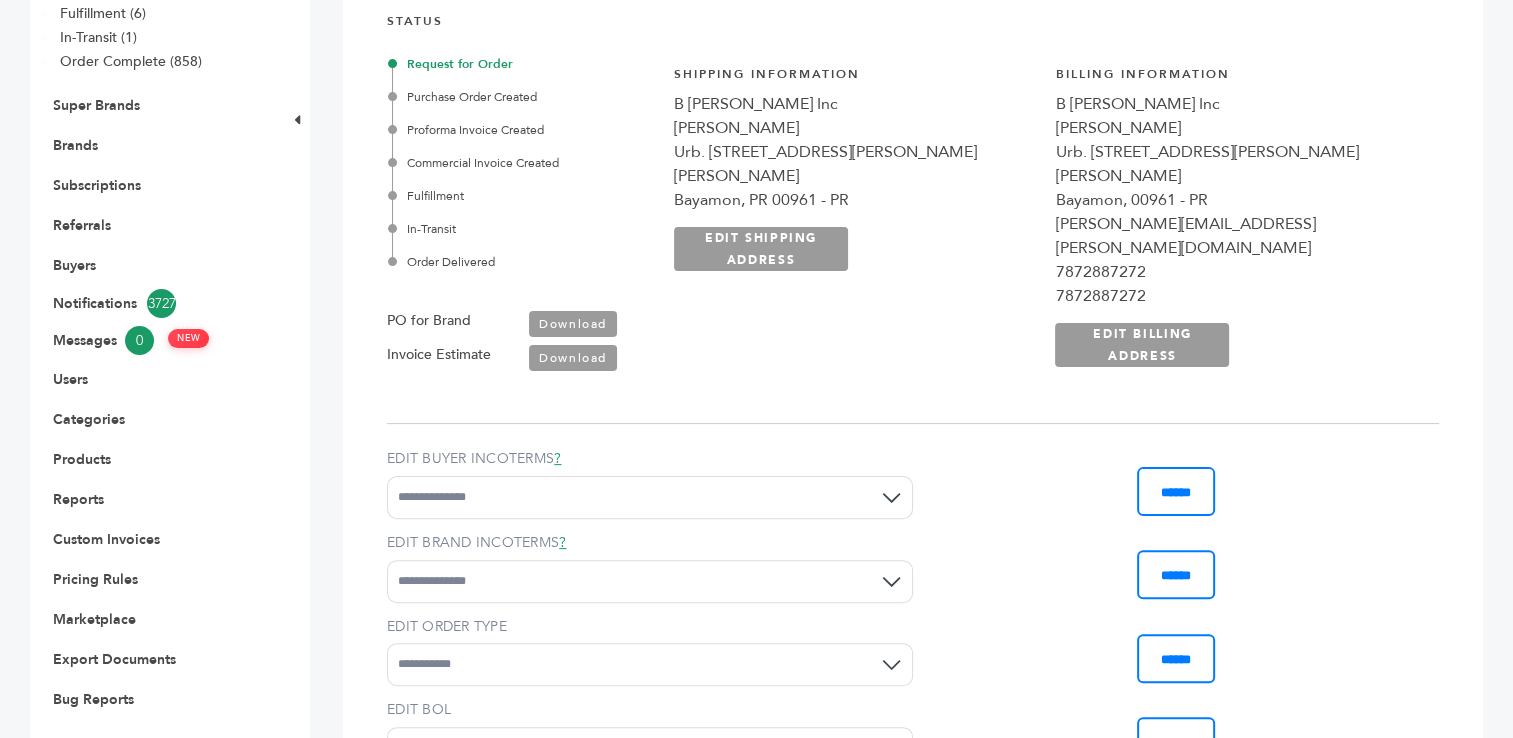 scroll, scrollTop: 404, scrollLeft: 0, axis: vertical 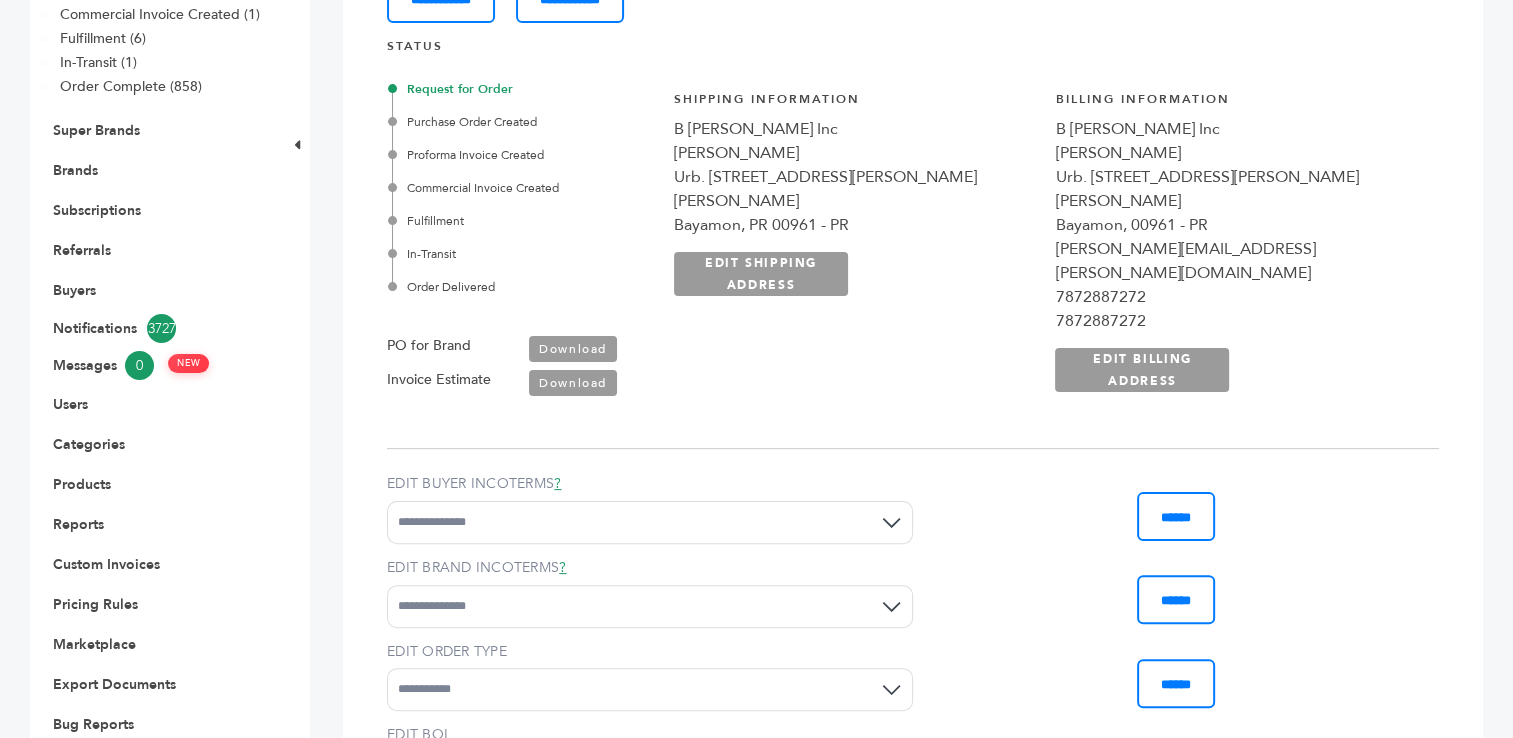click on "Download" at bounding box center [573, 349] 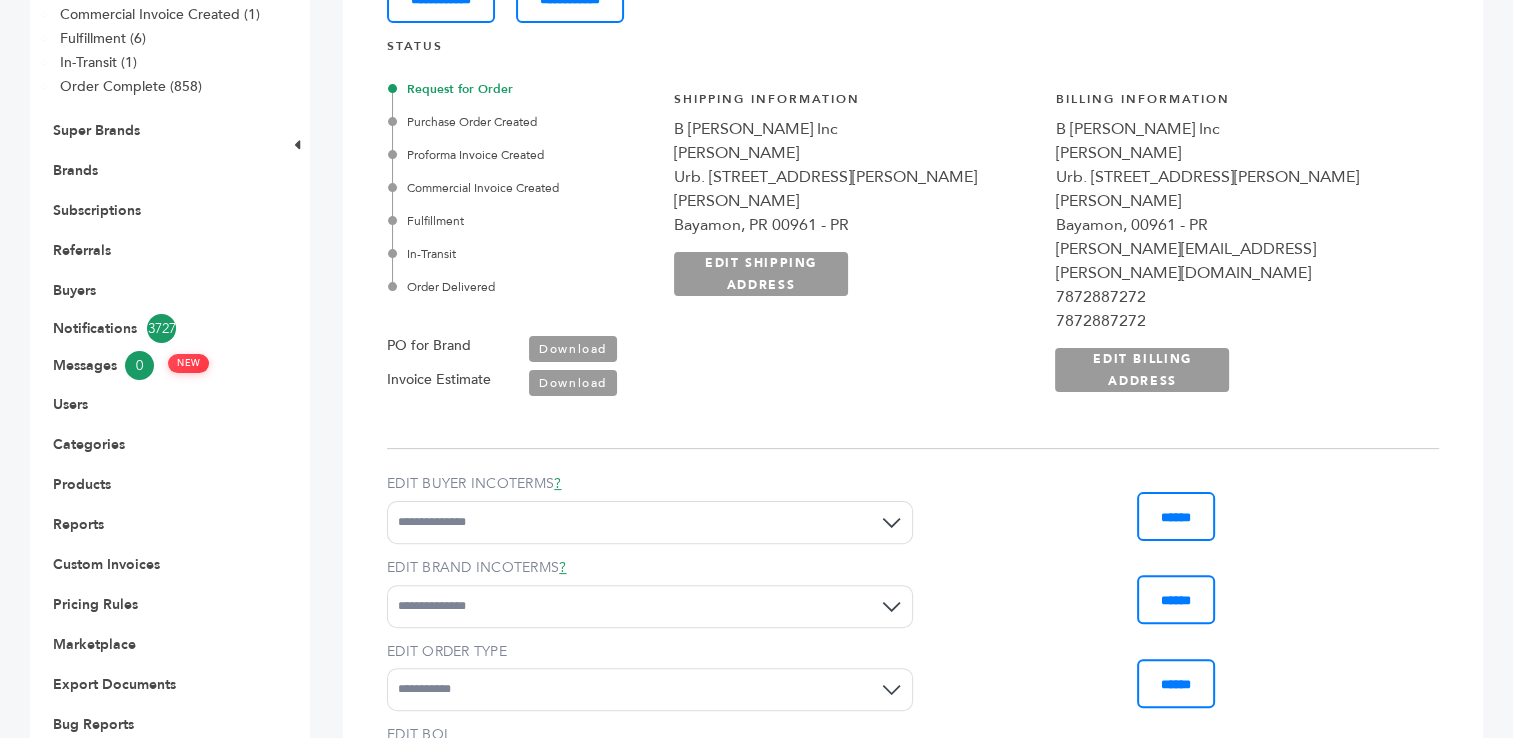 scroll, scrollTop: 0, scrollLeft: 0, axis: both 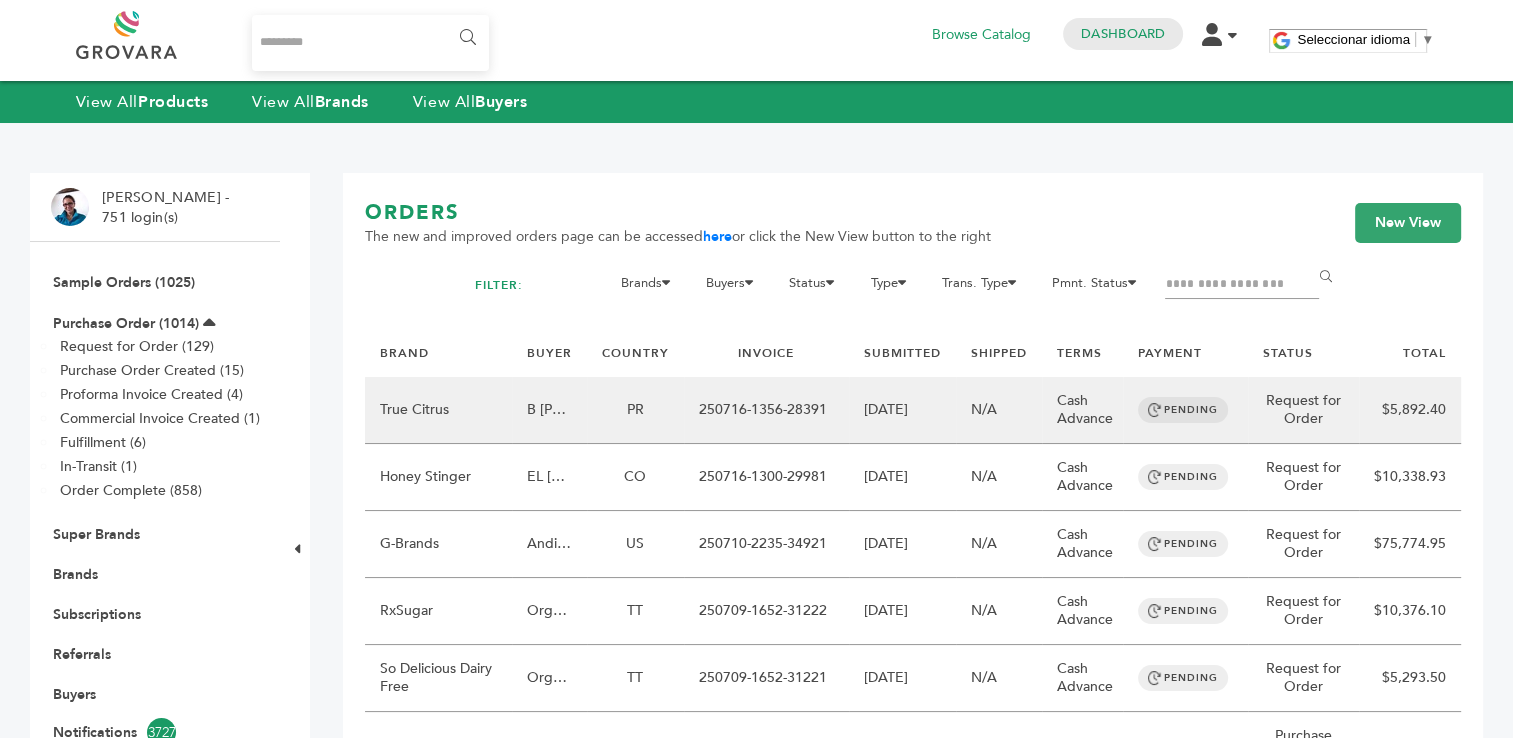 click on "250716-1356-28391" at bounding box center (766, 410) 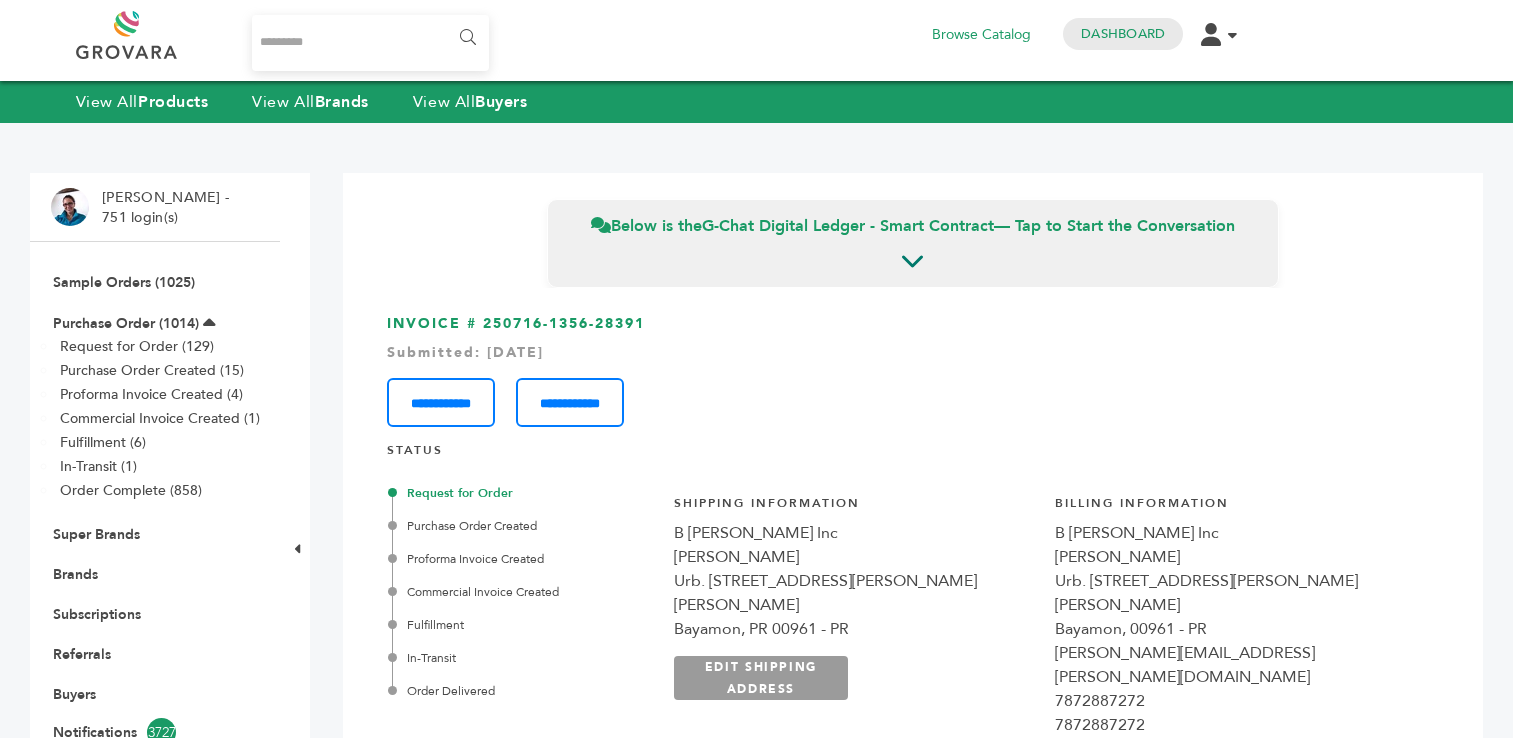 scroll, scrollTop: 0, scrollLeft: 0, axis: both 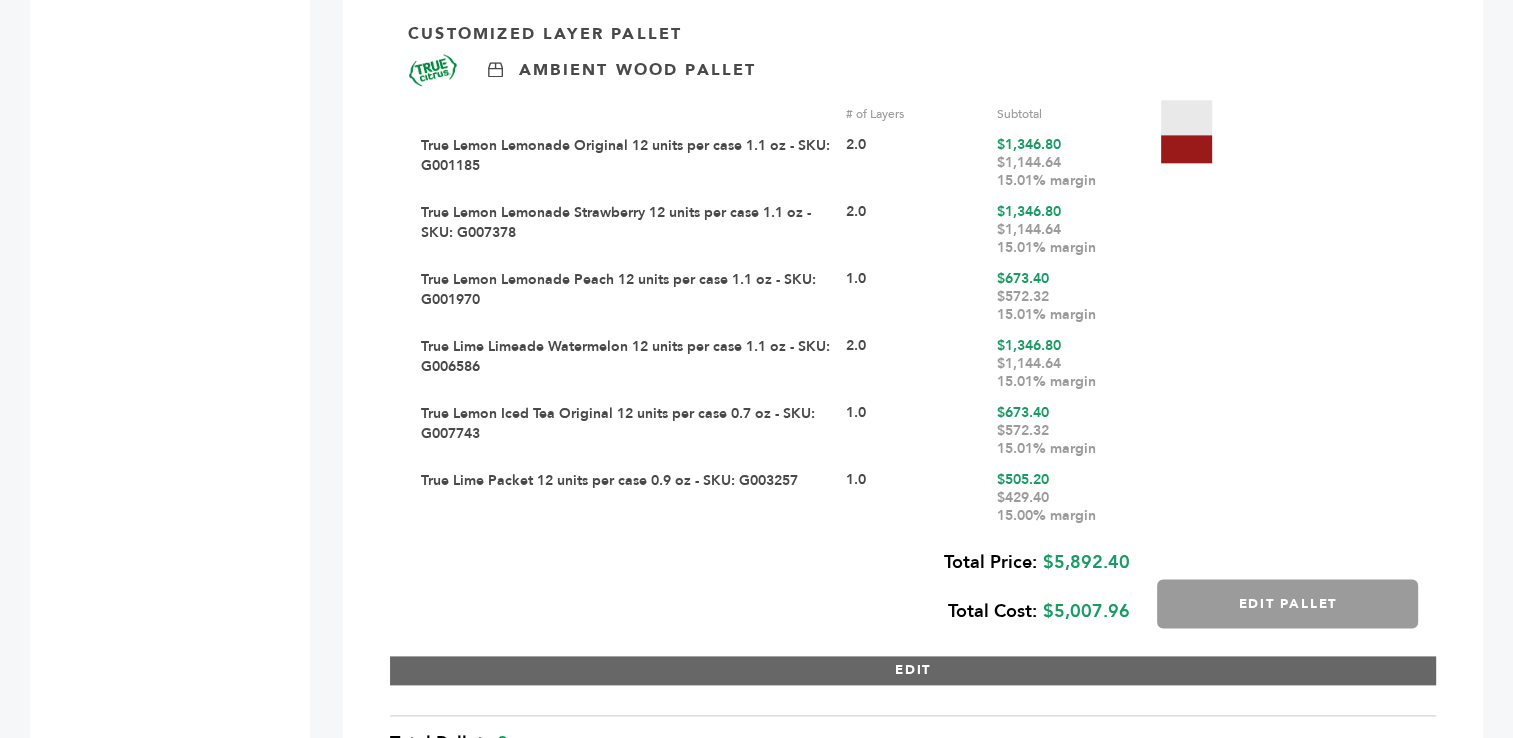 click on "EDIT" at bounding box center [913, 670] 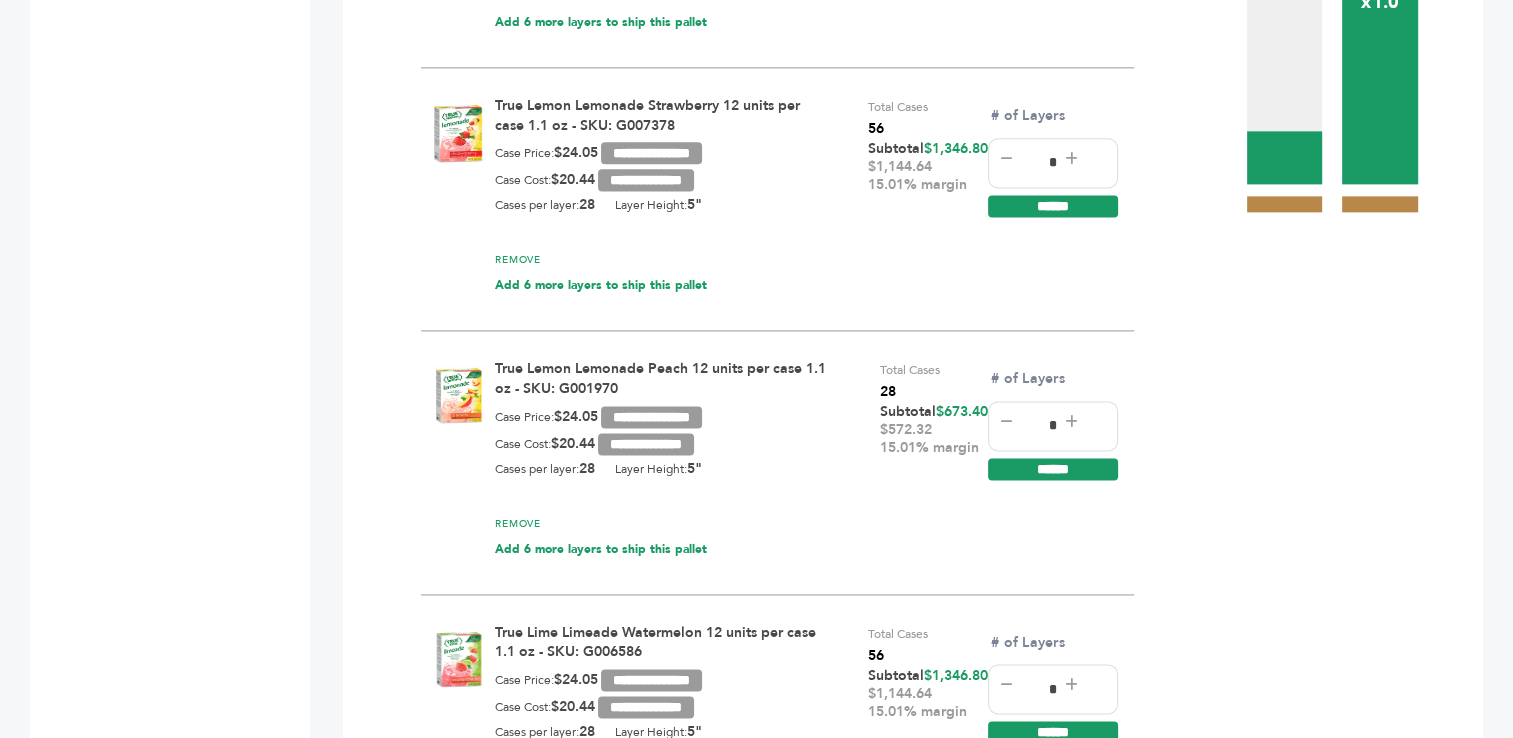 scroll, scrollTop: 2635, scrollLeft: 0, axis: vertical 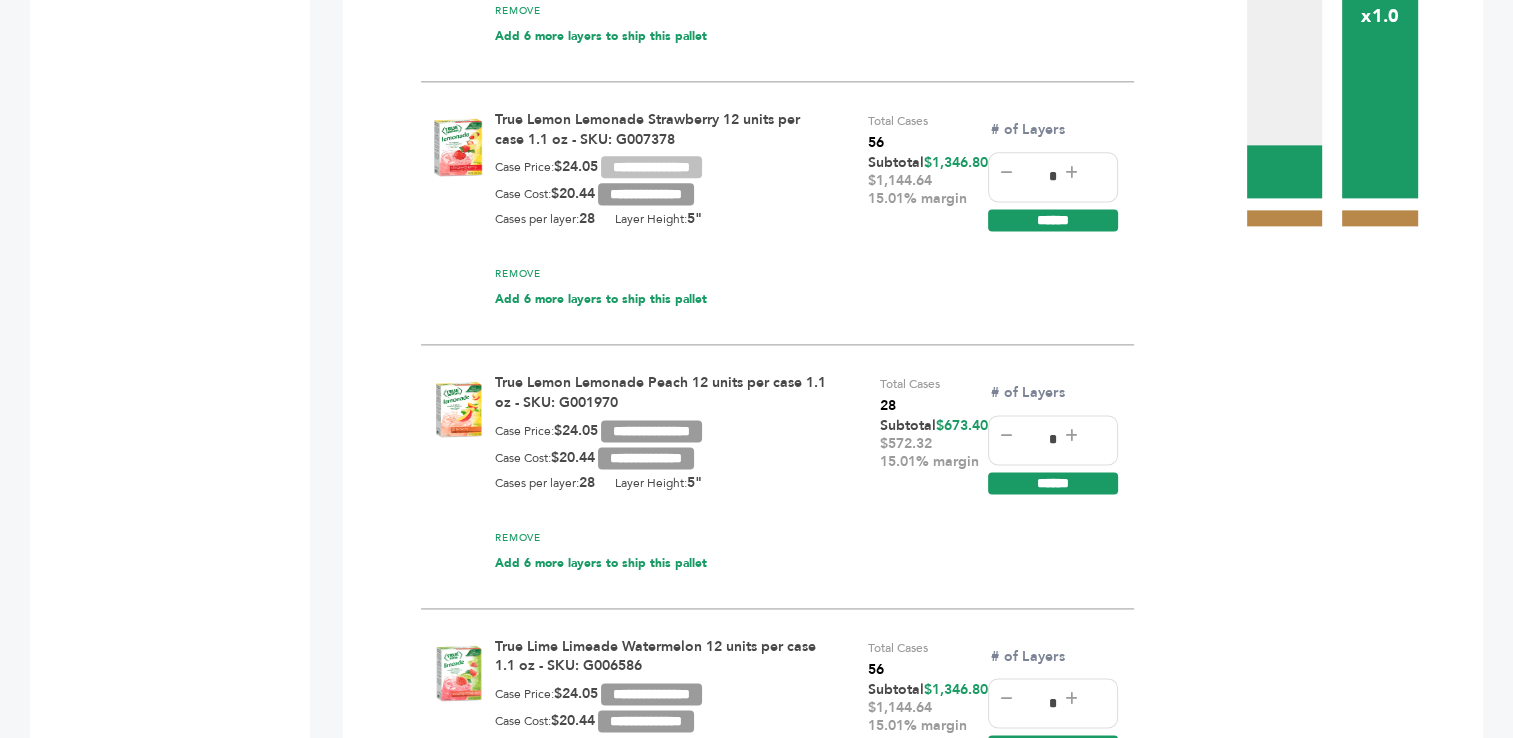 click on "**********" at bounding box center (651, 167) 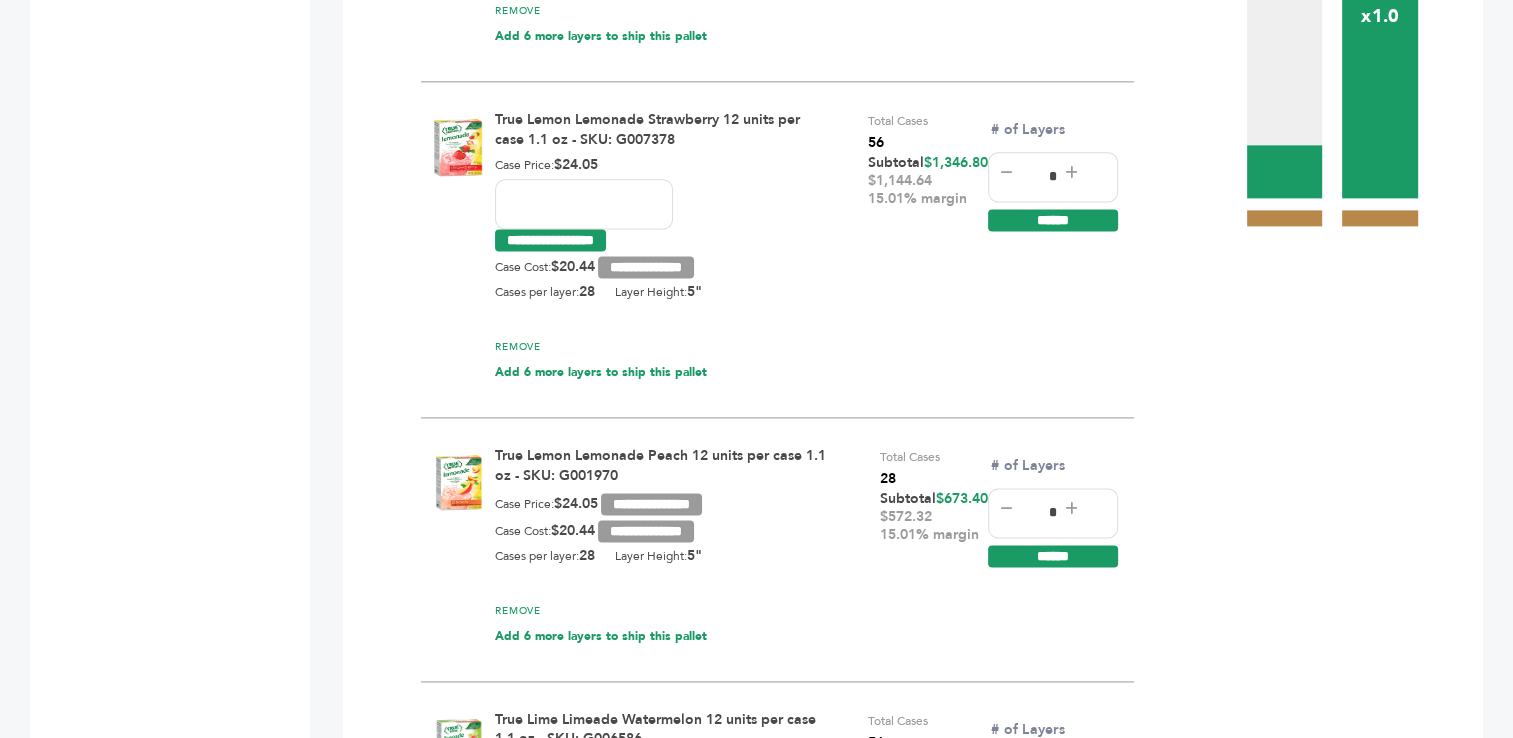 drag, startPoint x: 581, startPoint y: 152, endPoint x: 487, endPoint y: 156, distance: 94.08507 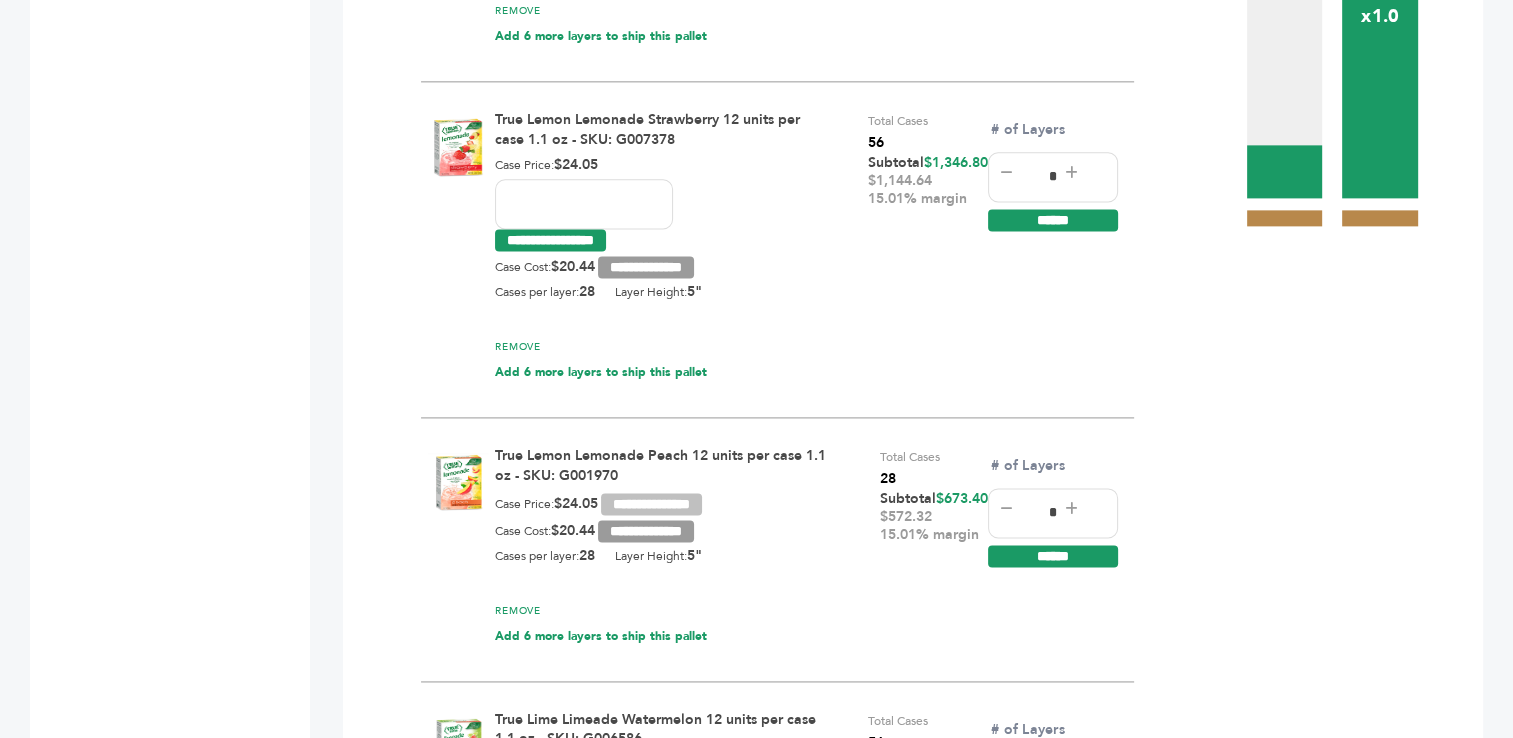 type on "*****" 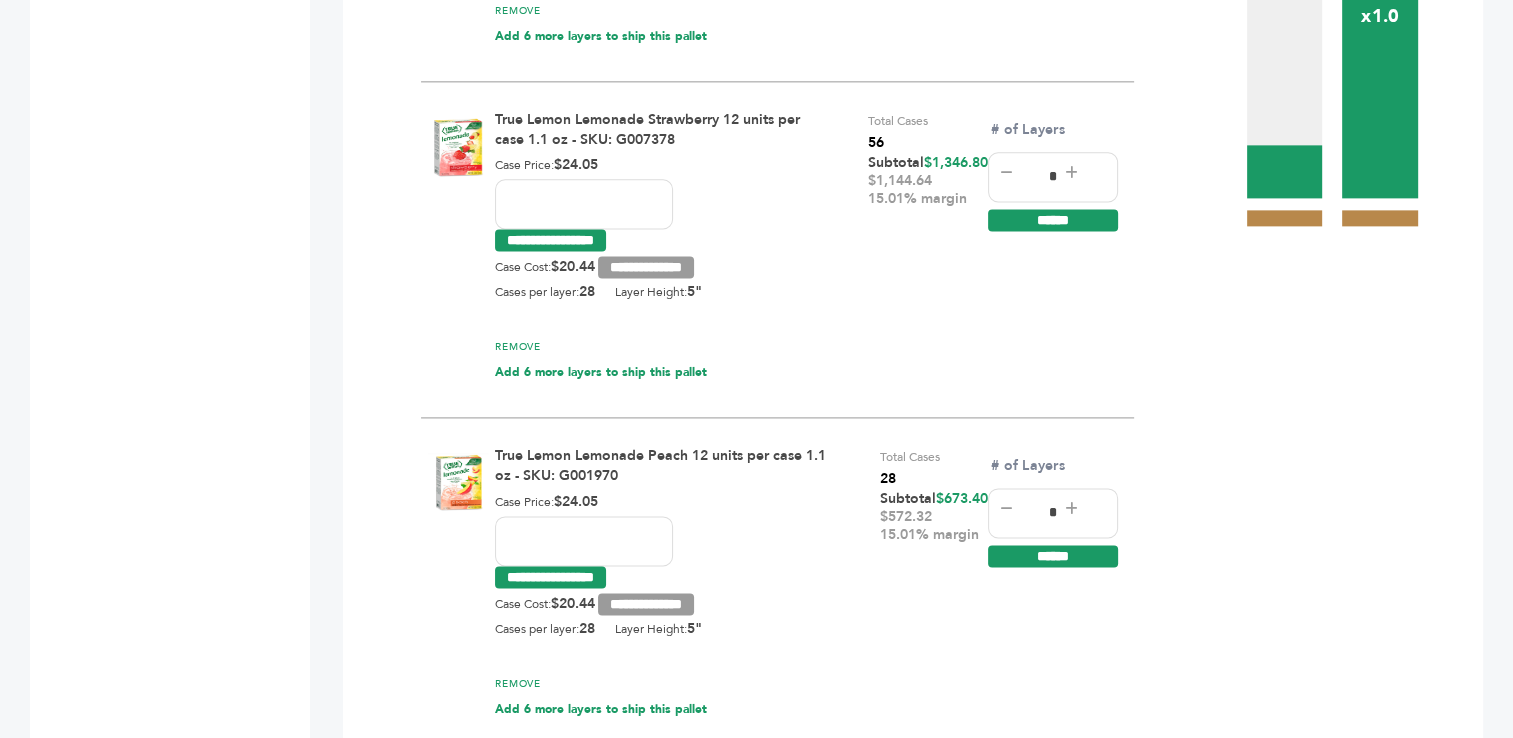 drag, startPoint x: 578, startPoint y: 494, endPoint x: 487, endPoint y: 493, distance: 91.00549 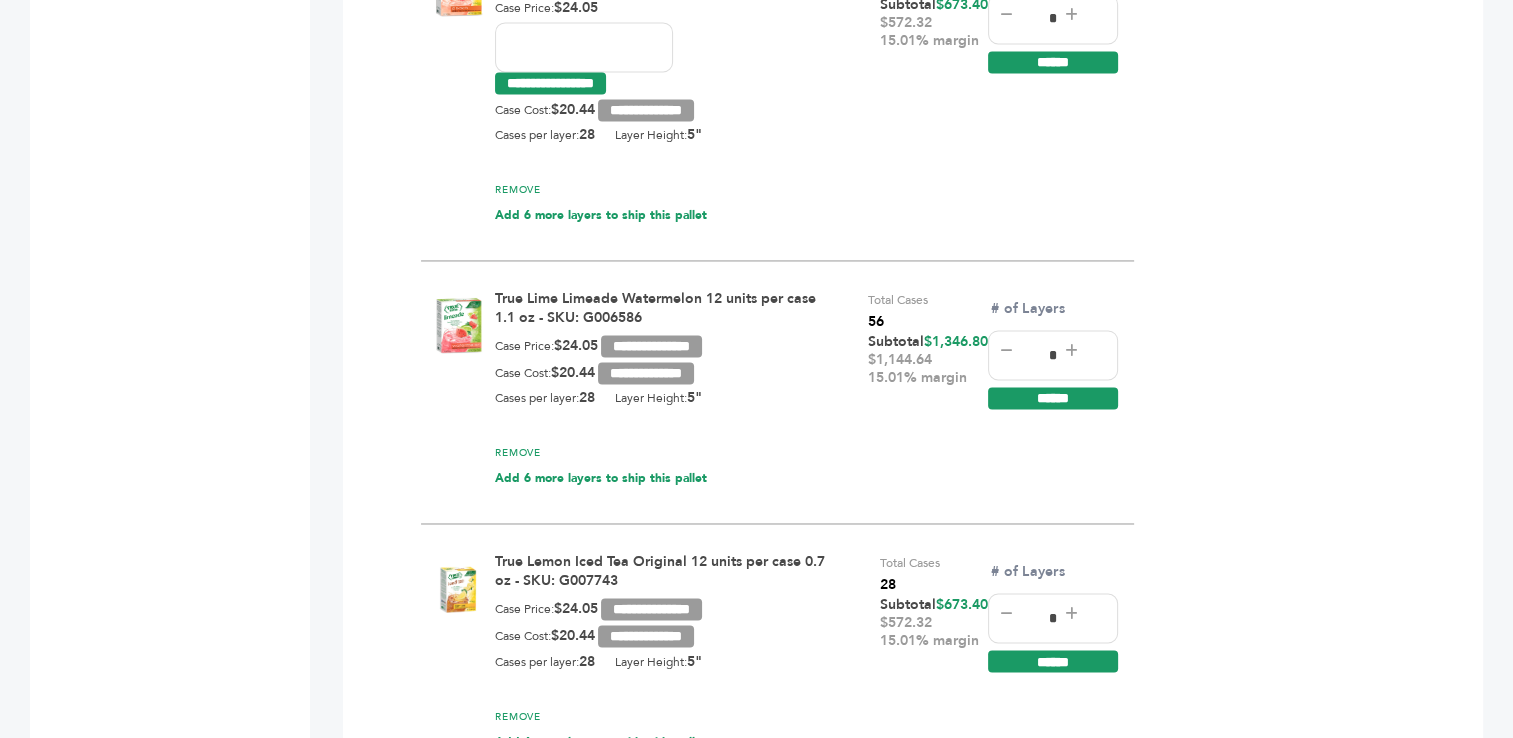 scroll, scrollTop: 3160, scrollLeft: 0, axis: vertical 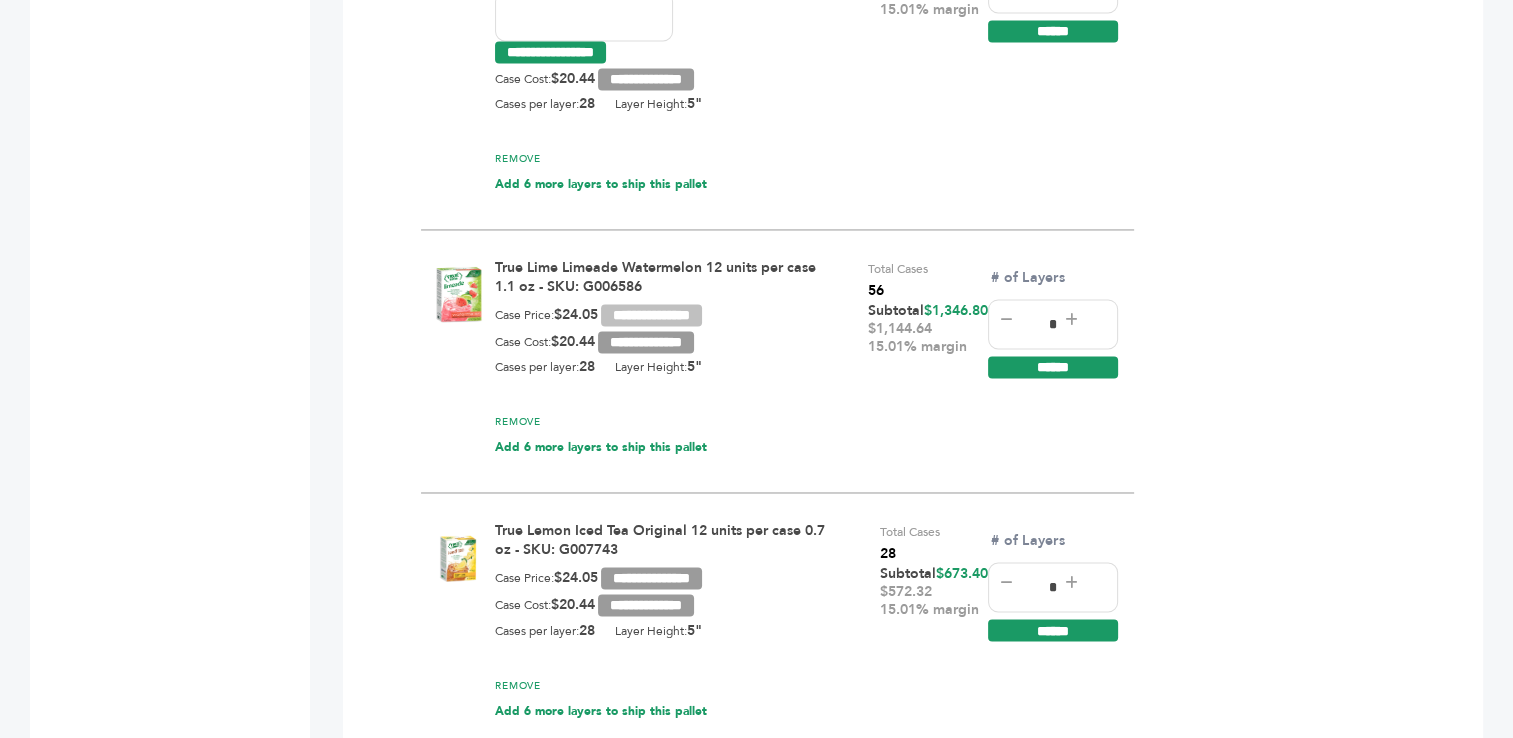 type on "*****" 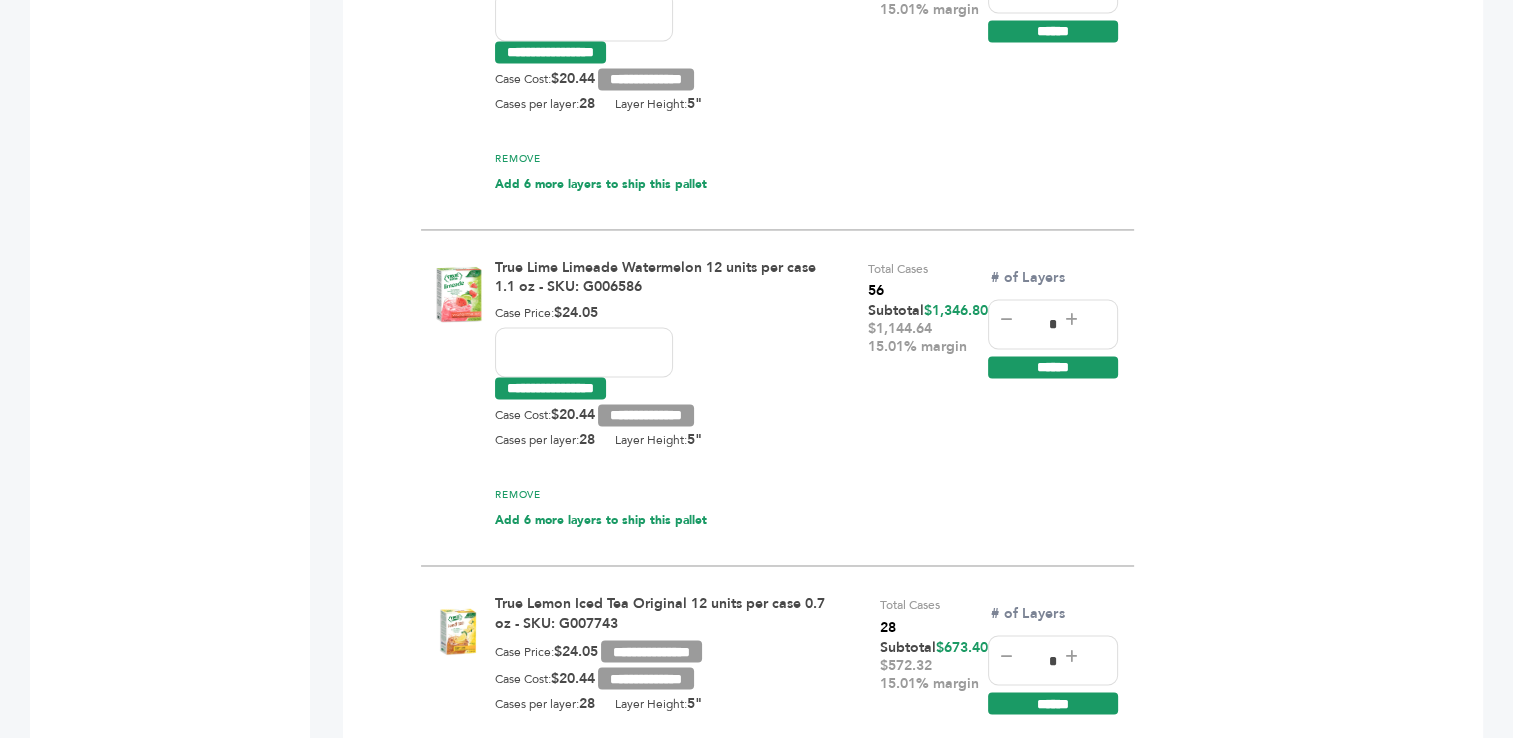 drag, startPoint x: 543, startPoint y: 308, endPoint x: 480, endPoint y: 307, distance: 63.007935 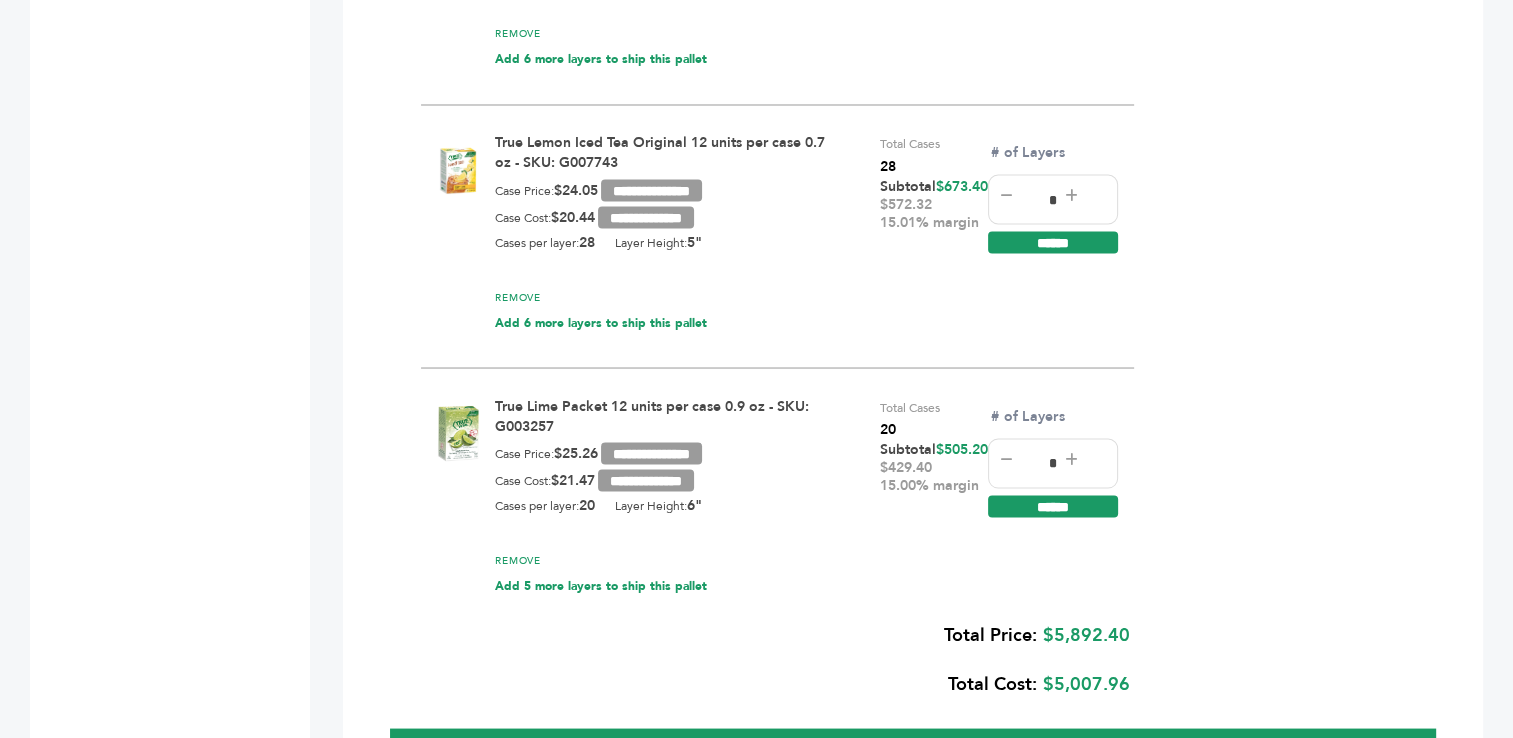 scroll, scrollTop: 3684, scrollLeft: 0, axis: vertical 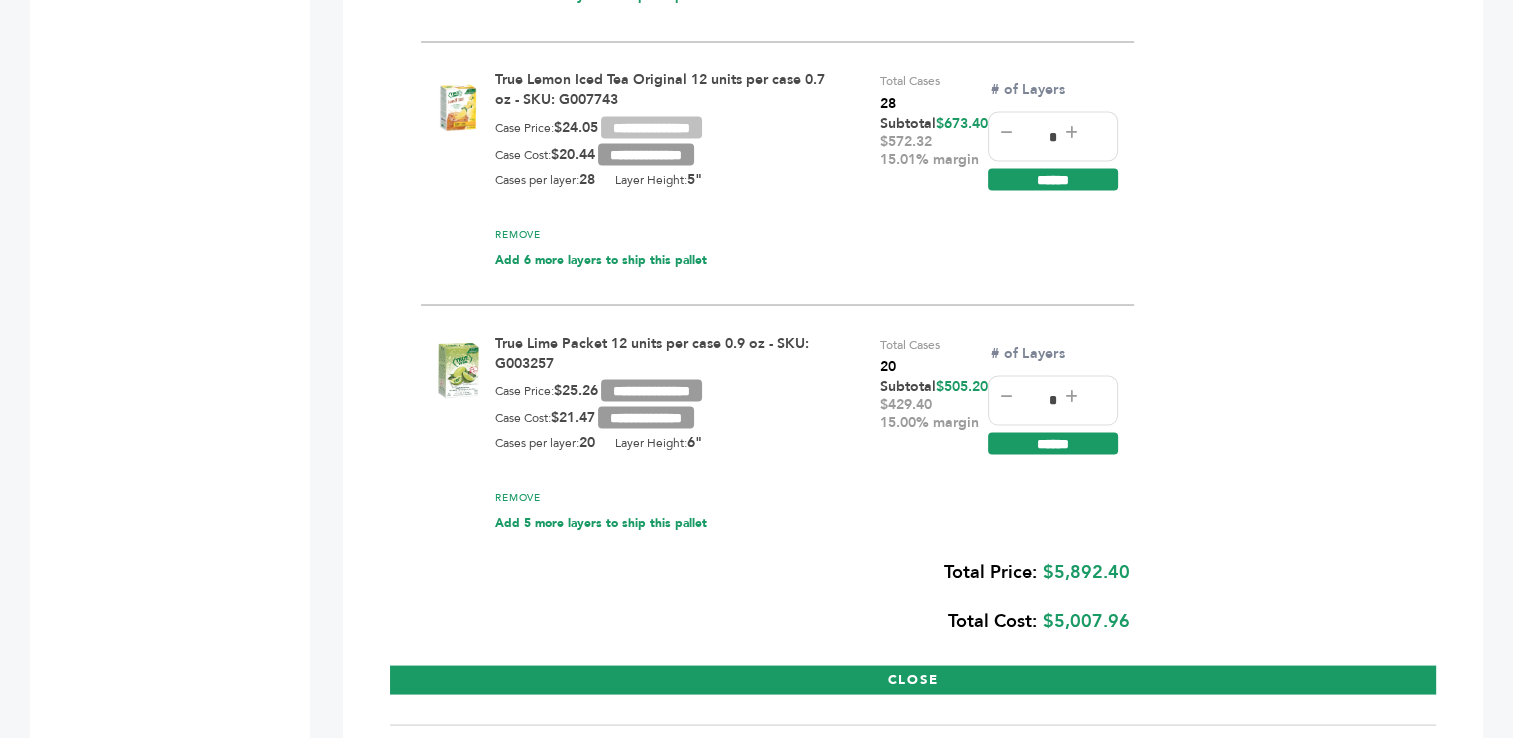 type on "*****" 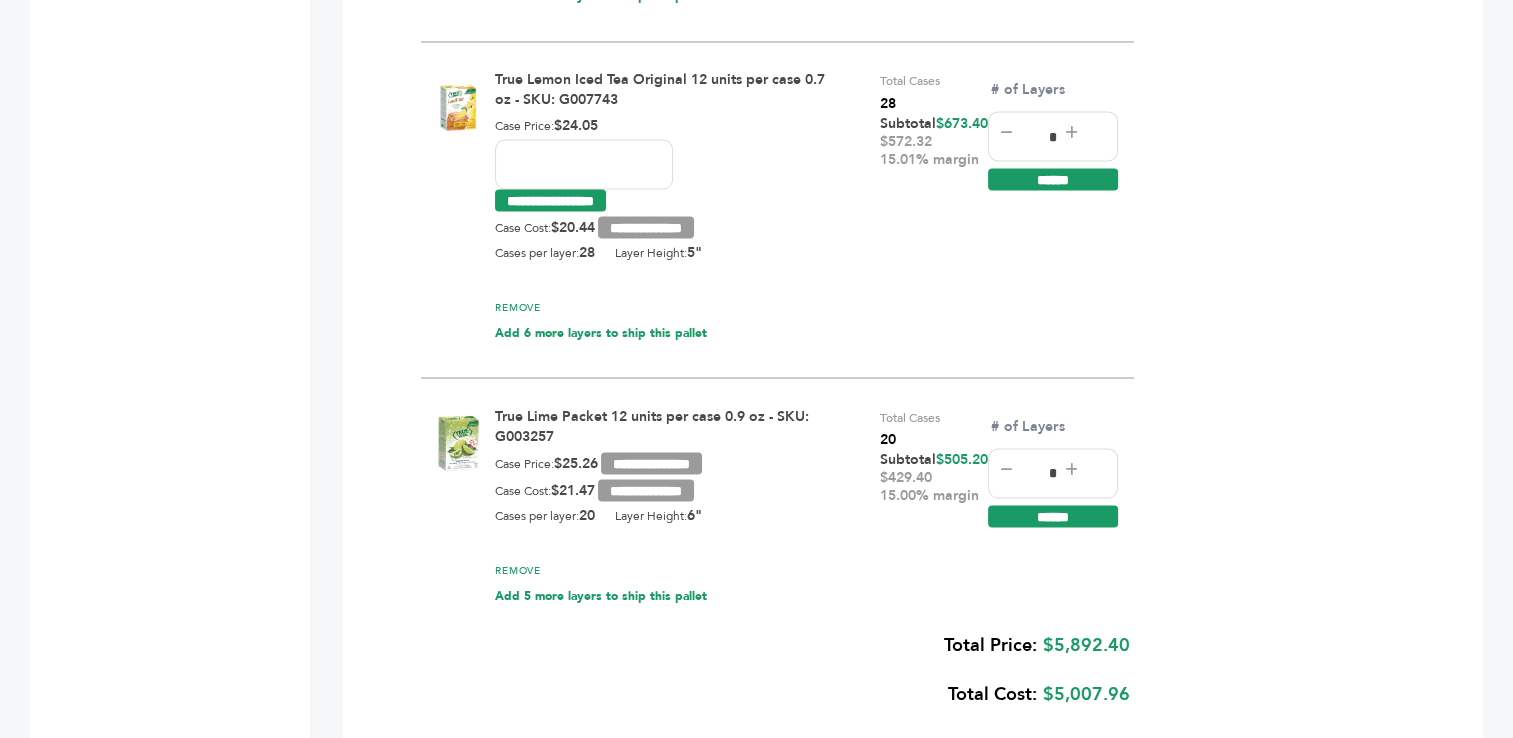 drag, startPoint x: 565, startPoint y: 132, endPoint x: 487, endPoint y: 130, distance: 78.025635 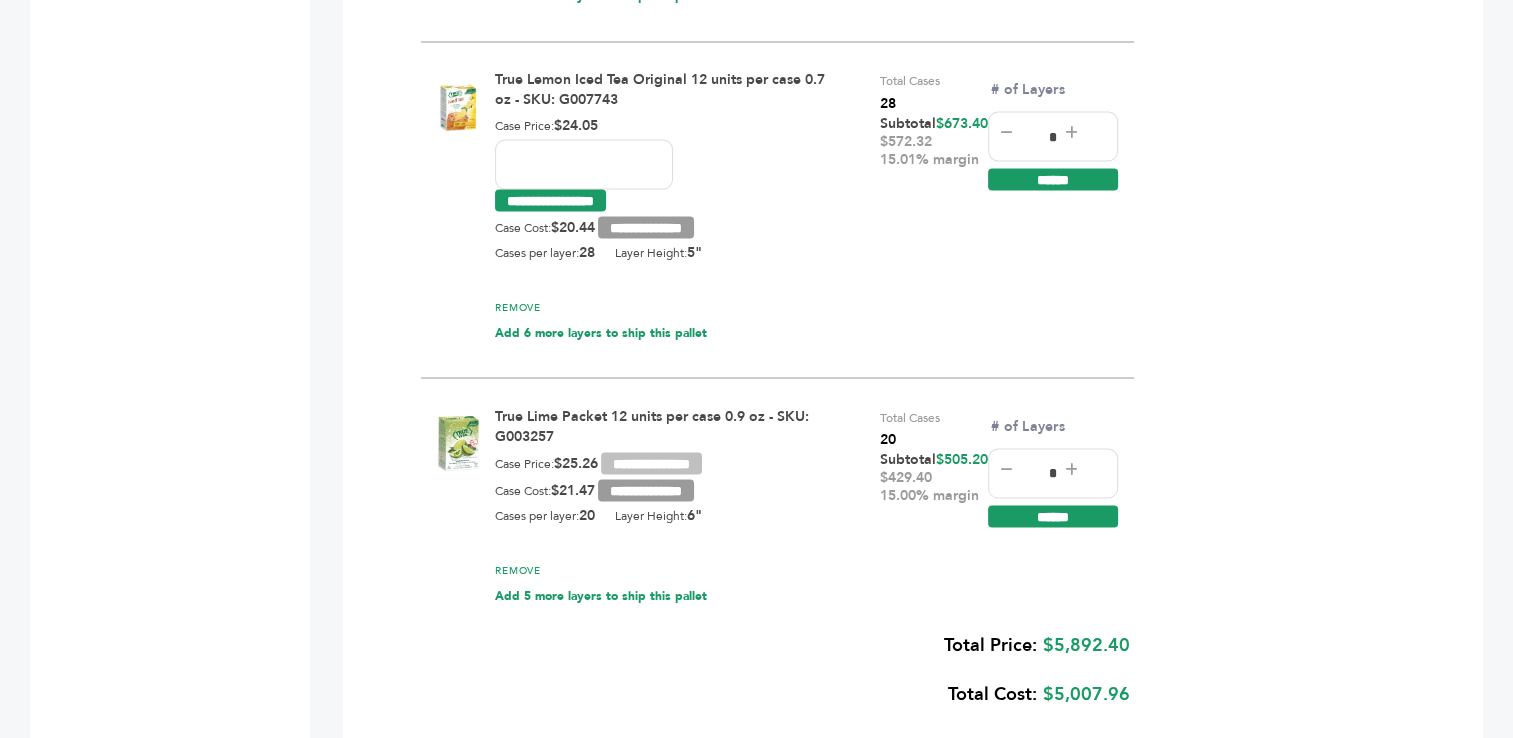 type on "*****" 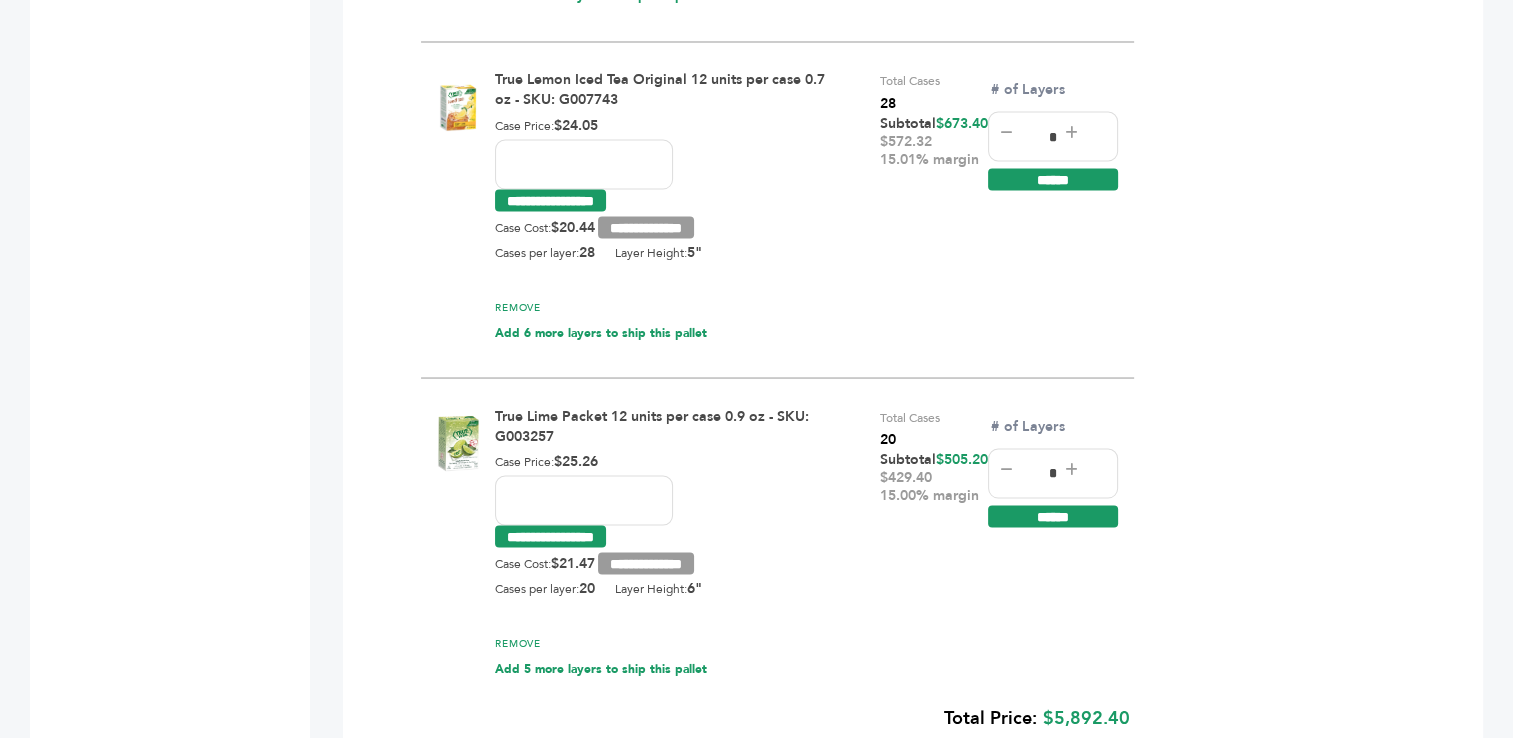 drag, startPoint x: 554, startPoint y: 462, endPoint x: 490, endPoint y: 458, distance: 64.12488 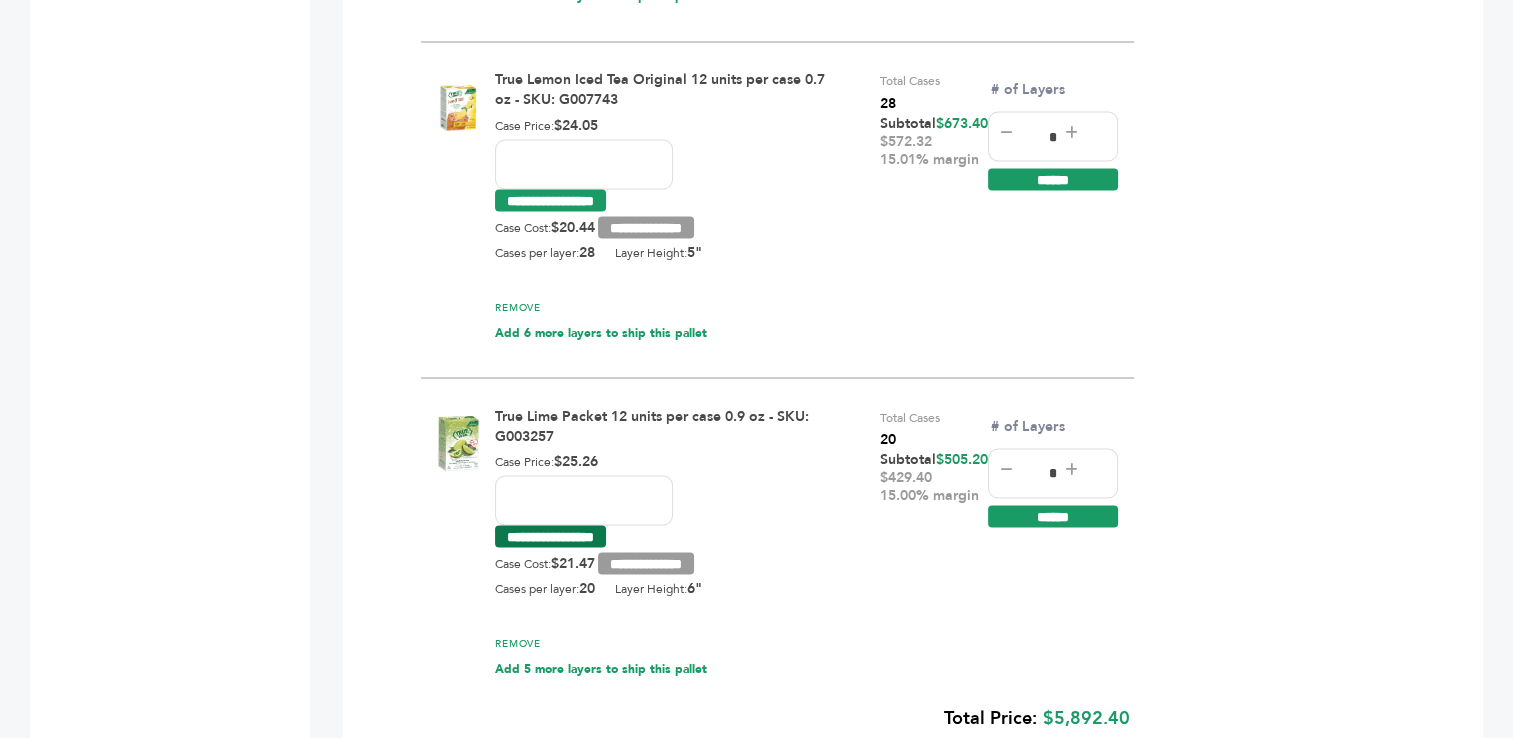type on "*****" 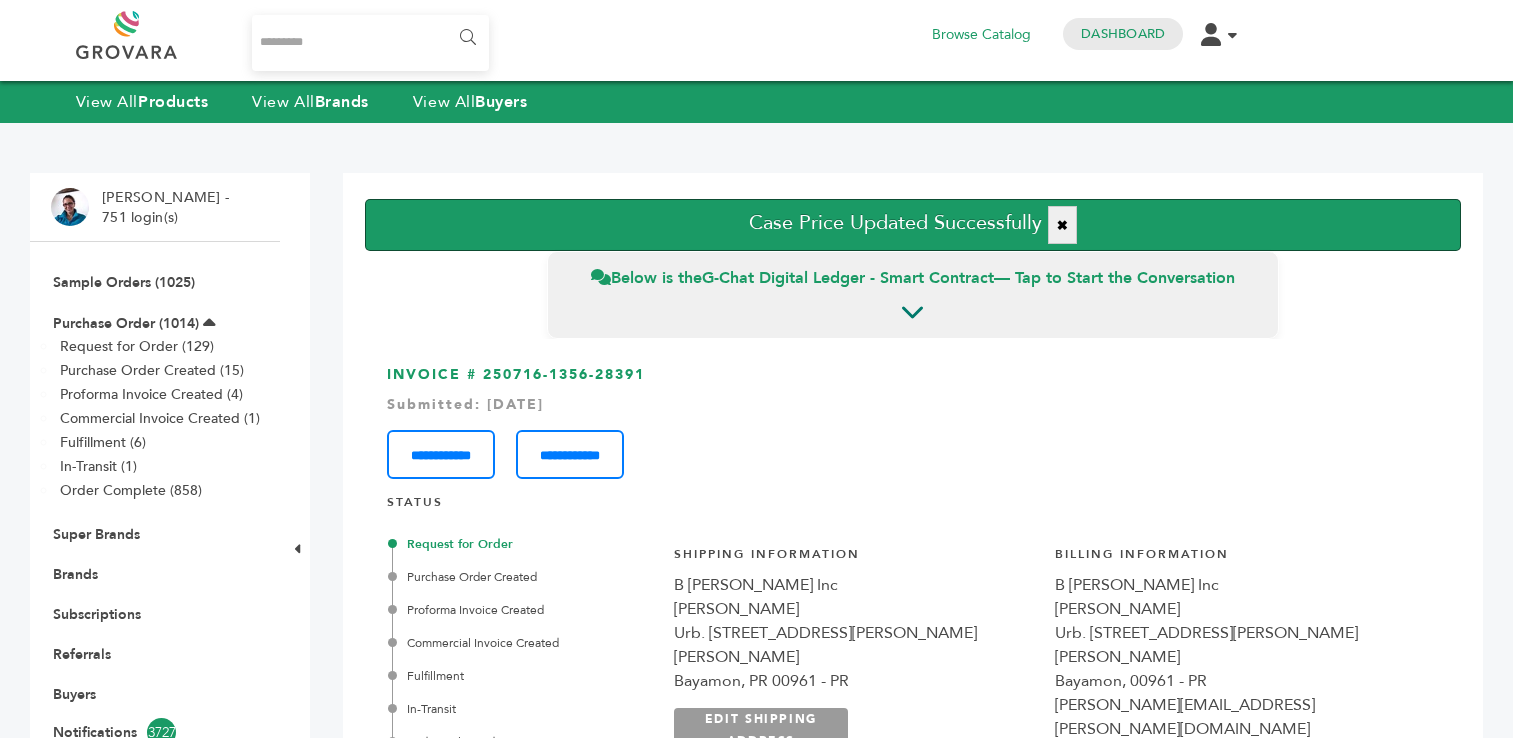 scroll, scrollTop: 0, scrollLeft: 0, axis: both 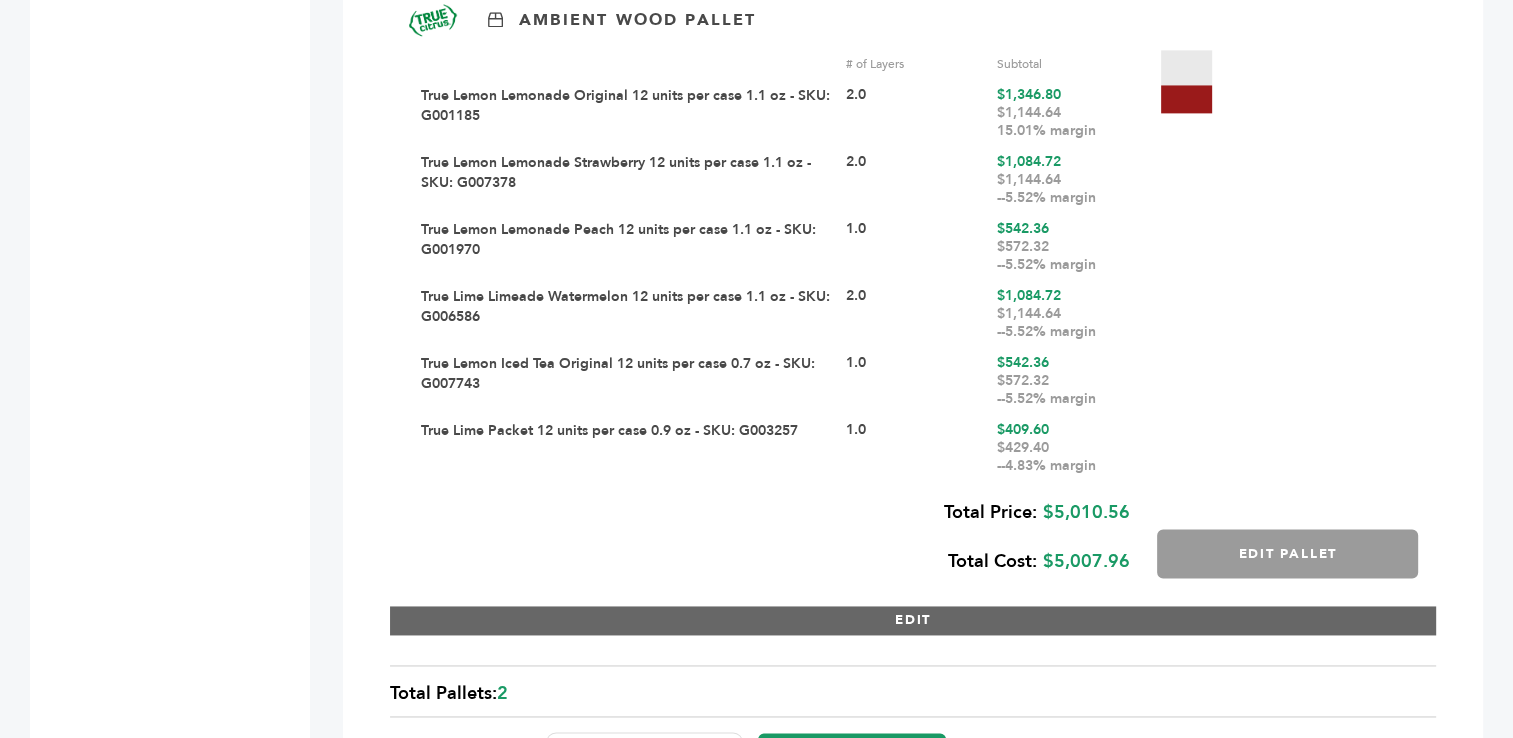 click on "EDIT" at bounding box center (913, 620) 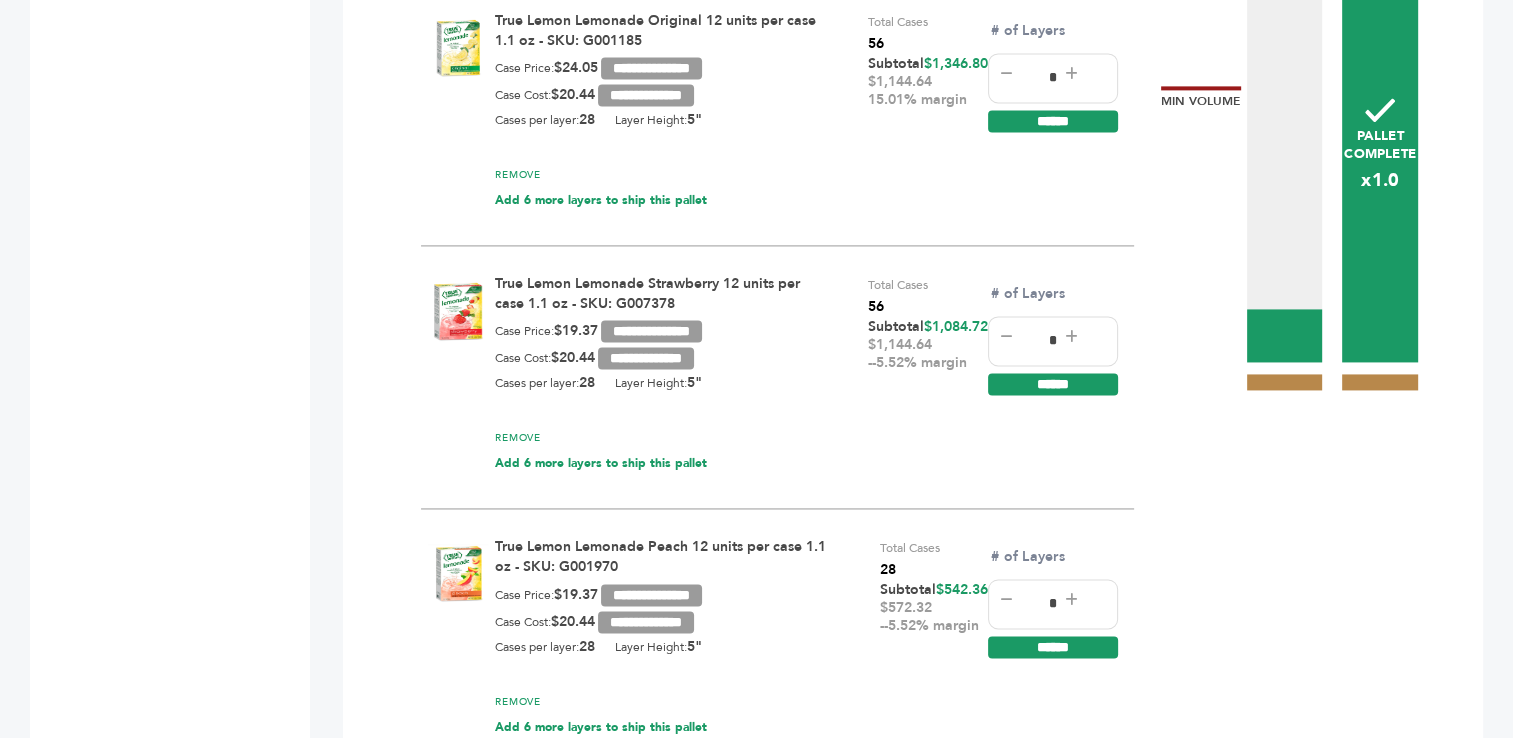 scroll, scrollTop: 2782, scrollLeft: 0, axis: vertical 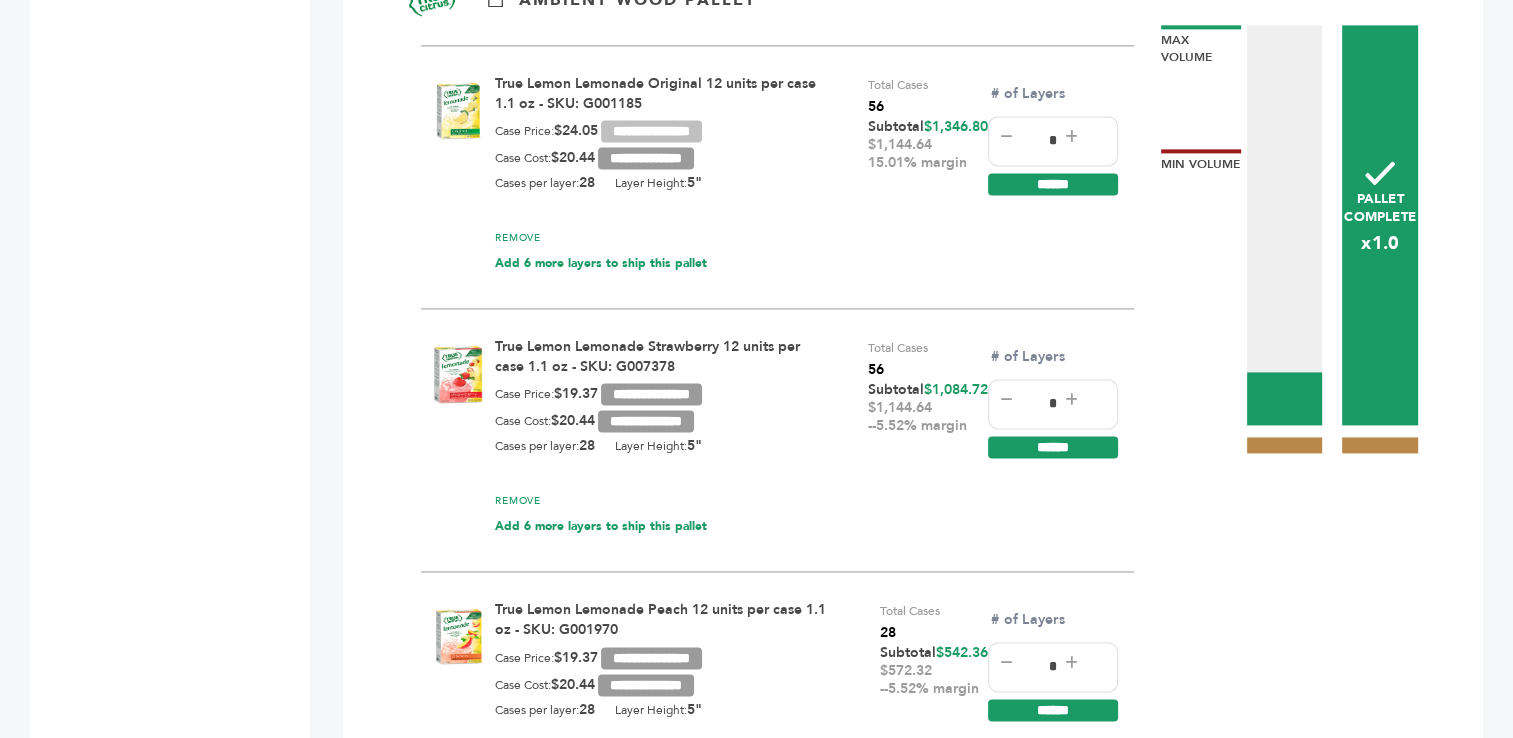 click on "**********" at bounding box center [651, 131] 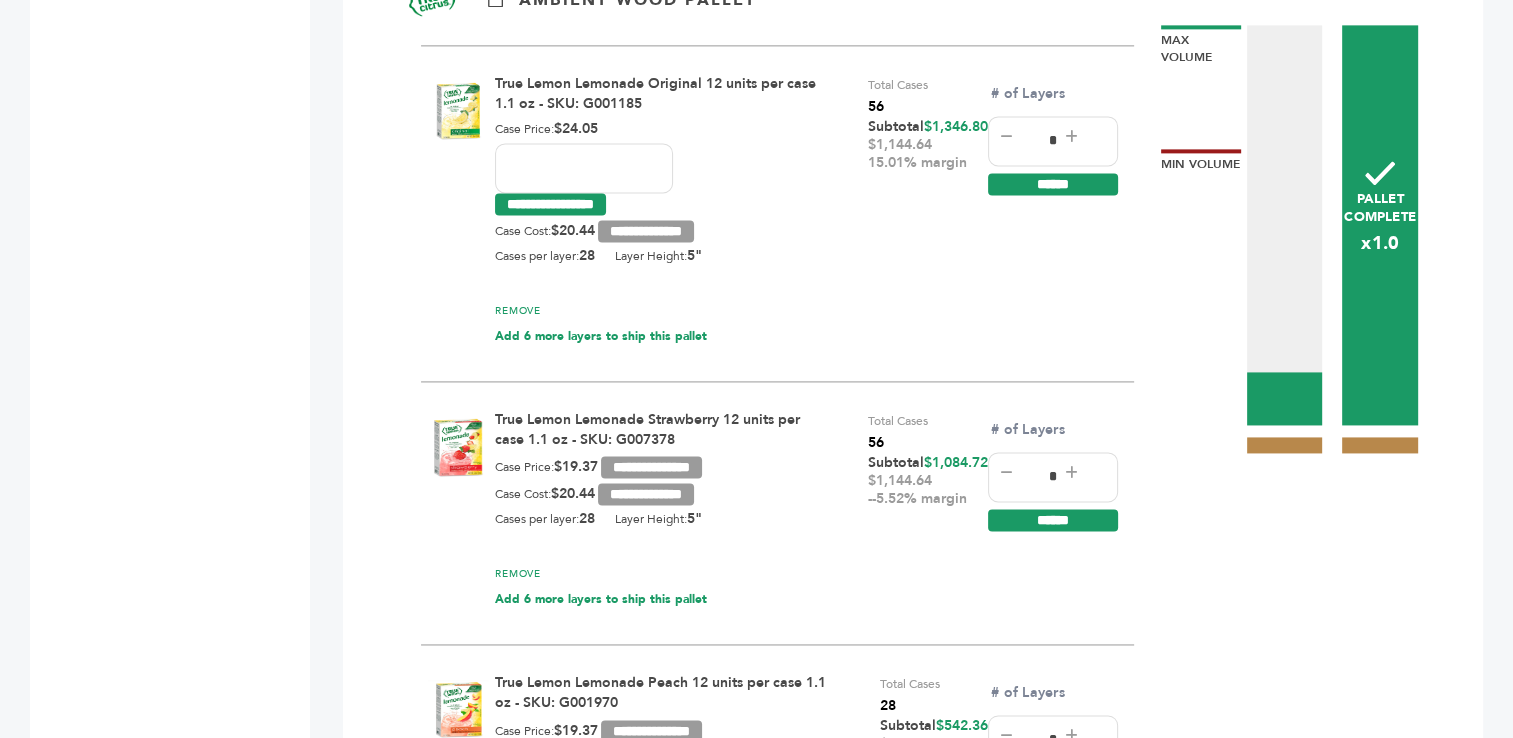 drag, startPoint x: 564, startPoint y: 124, endPoint x: 488, endPoint y: 123, distance: 76.00658 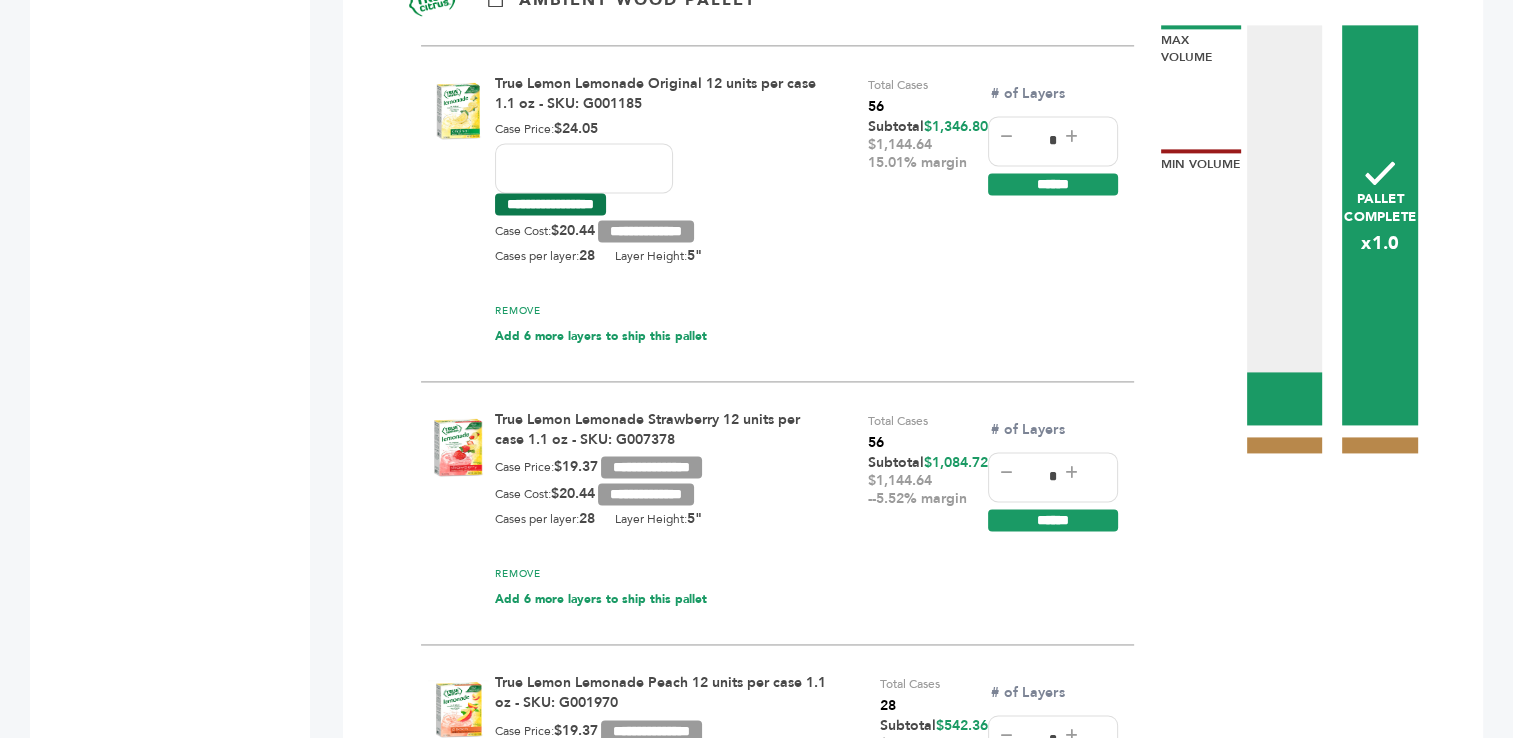 type on "*****" 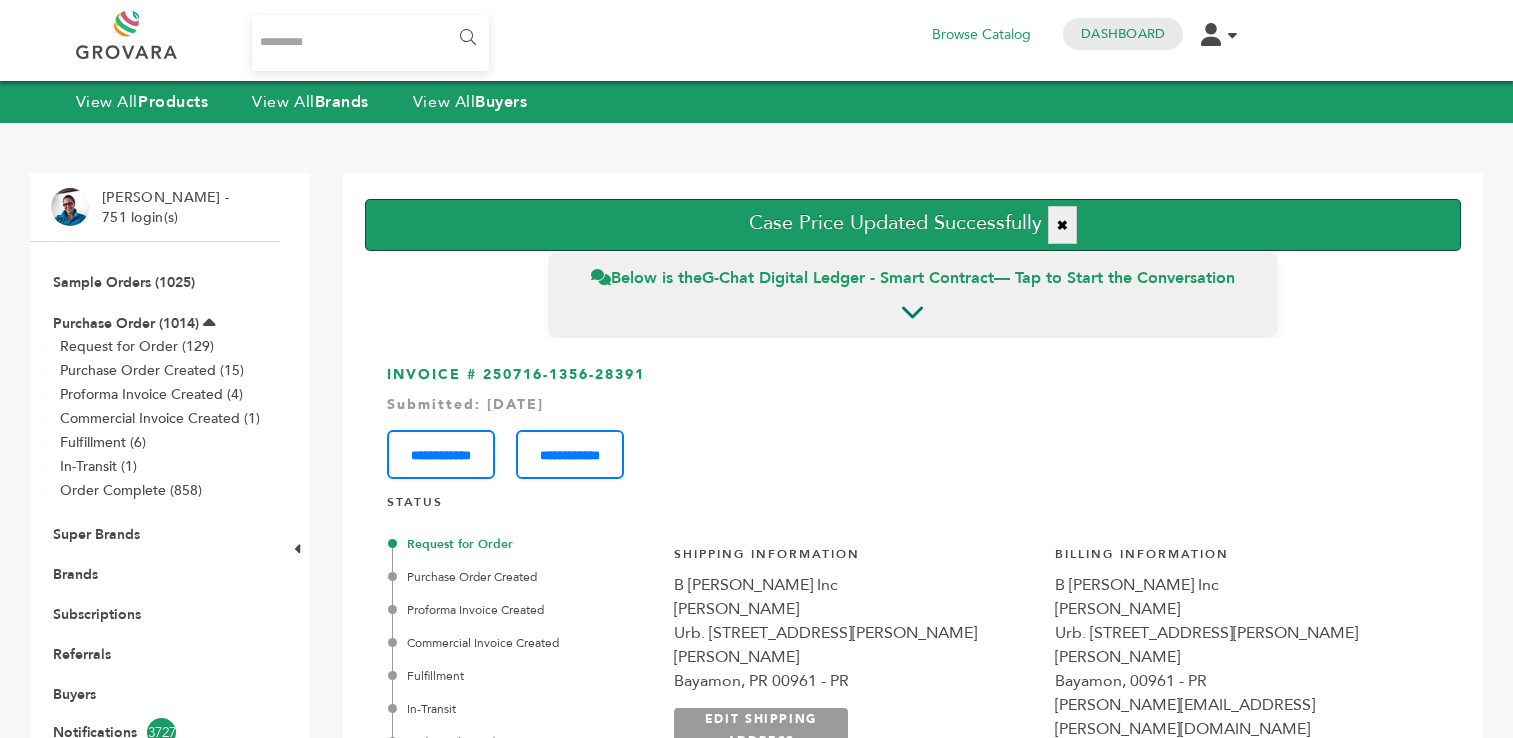 scroll, scrollTop: 0, scrollLeft: 0, axis: both 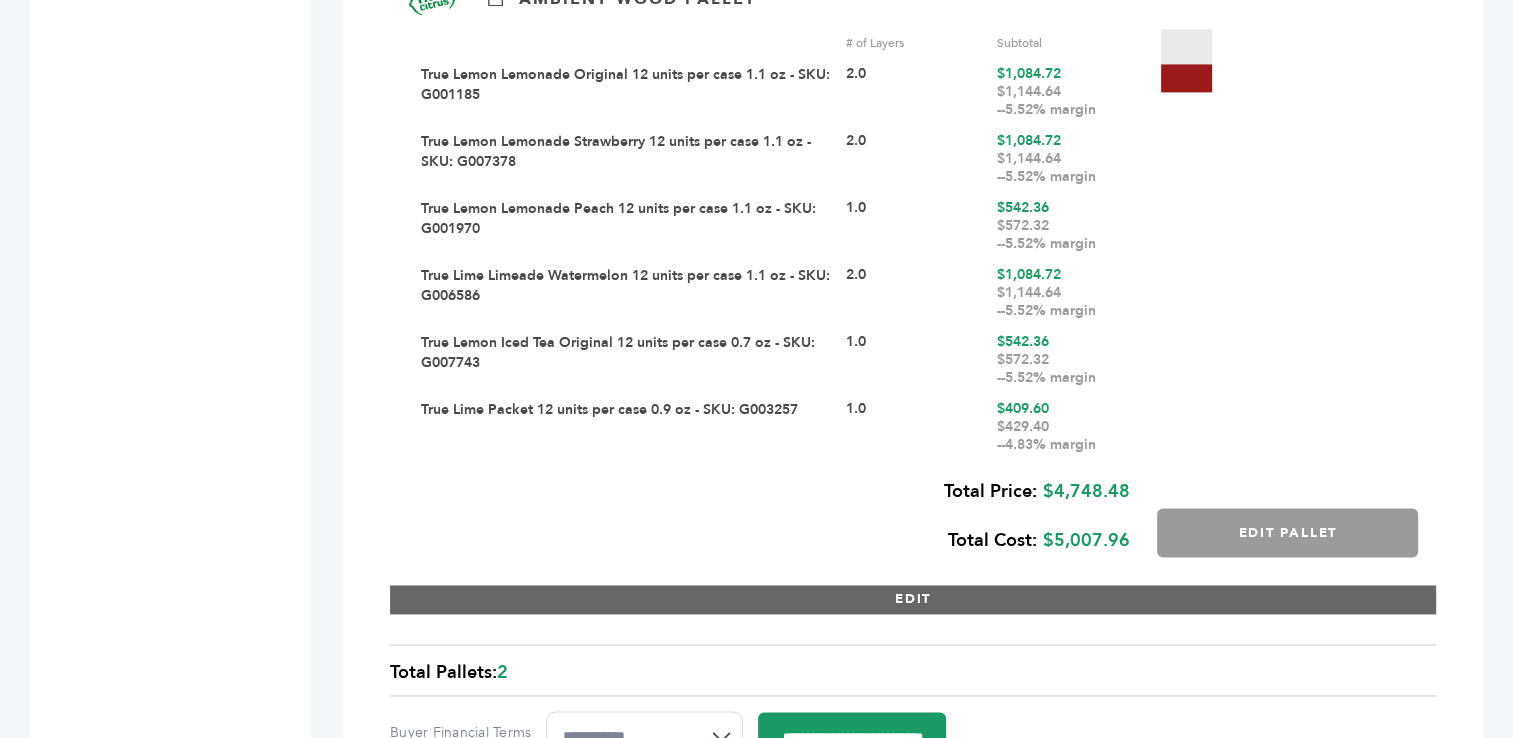 click on "EDIT" at bounding box center (913, 599) 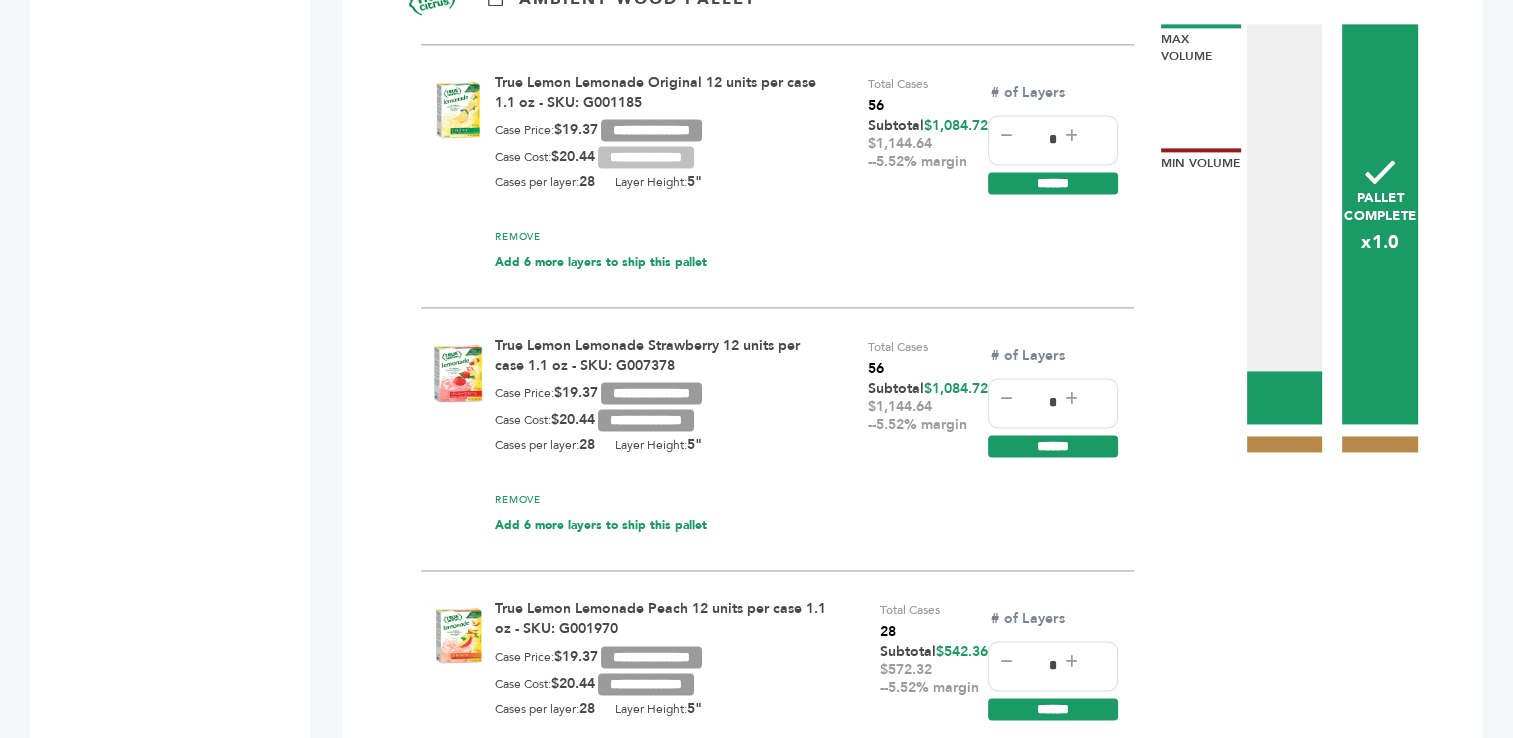 click on "**********" at bounding box center (646, 157) 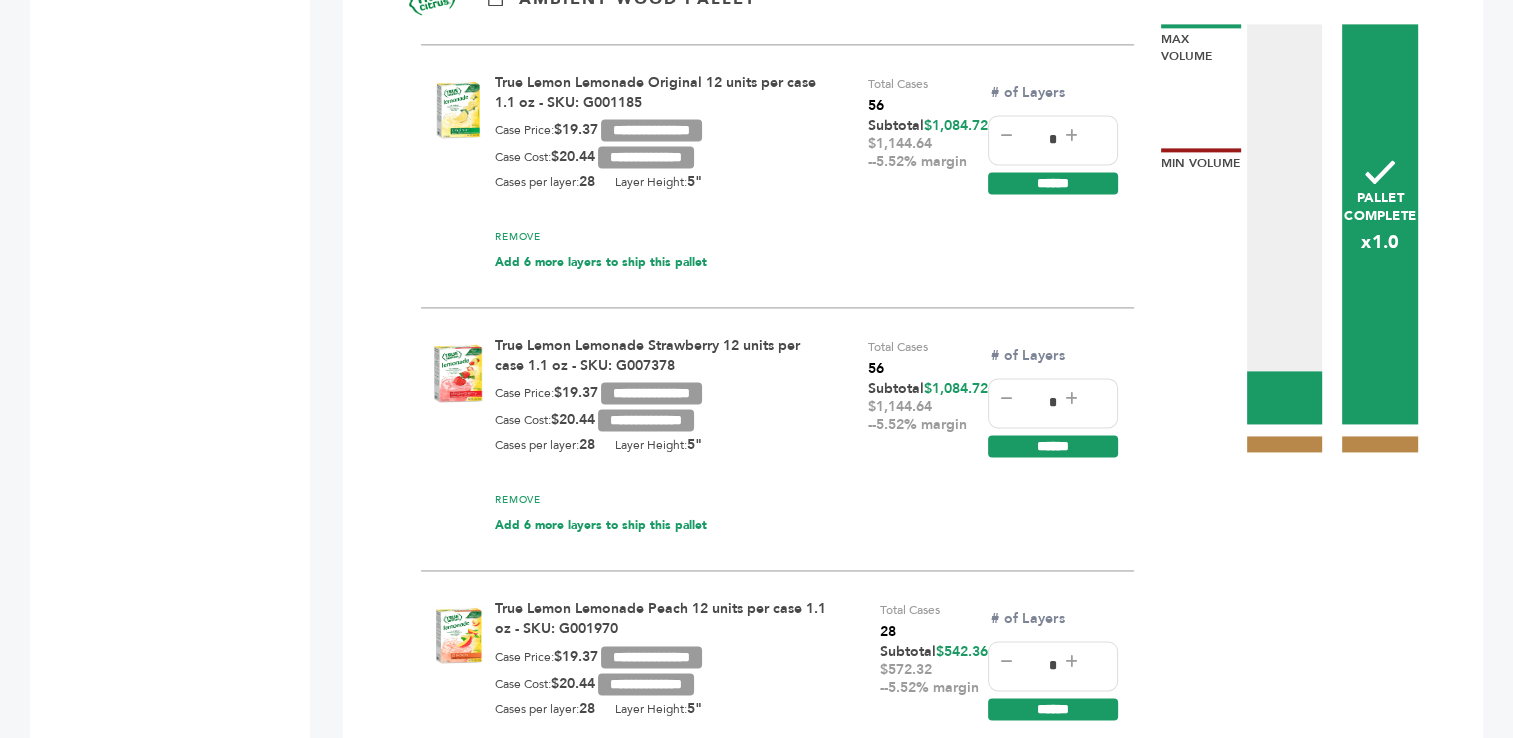 type on "**********" 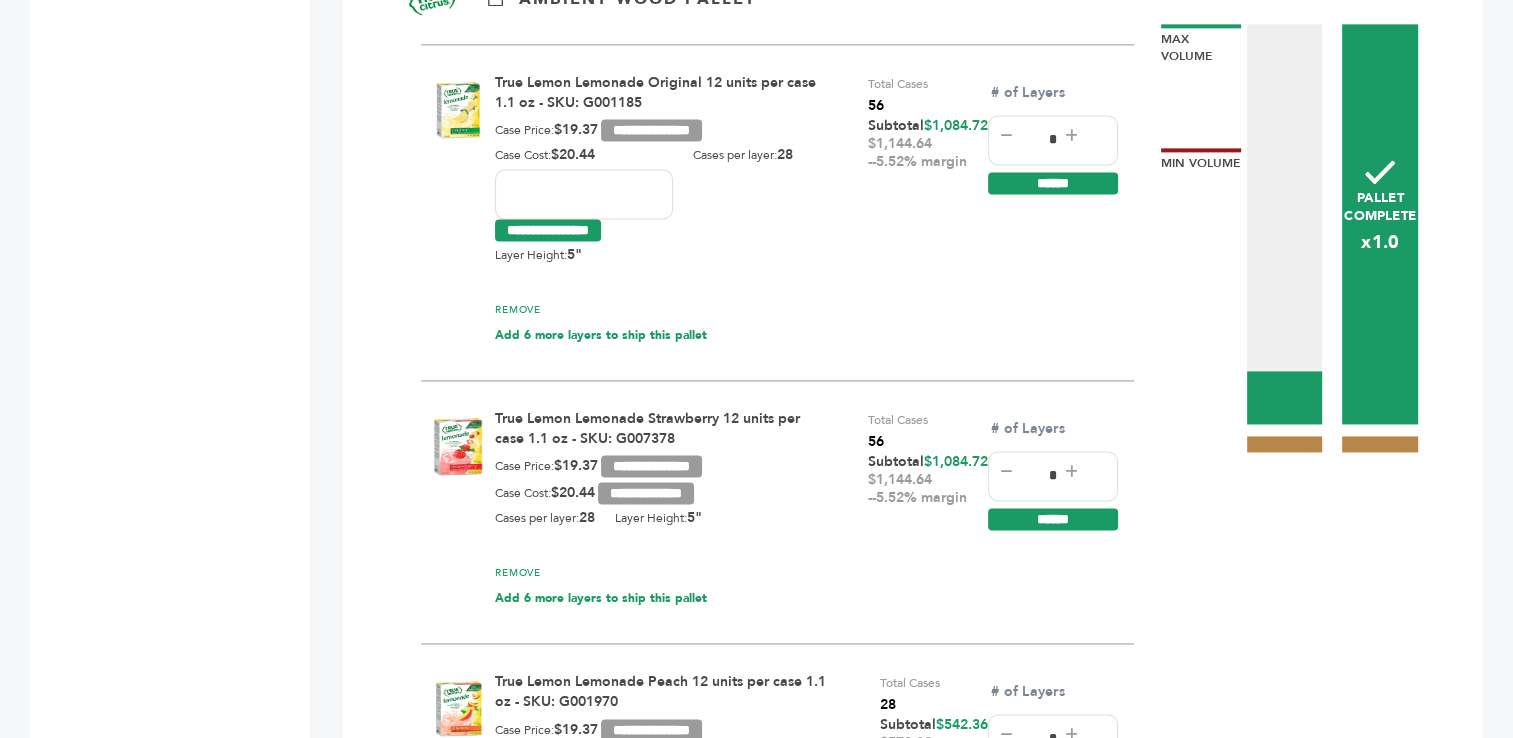 drag, startPoint x: 535, startPoint y: 144, endPoint x: 492, endPoint y: 149, distance: 43.289722 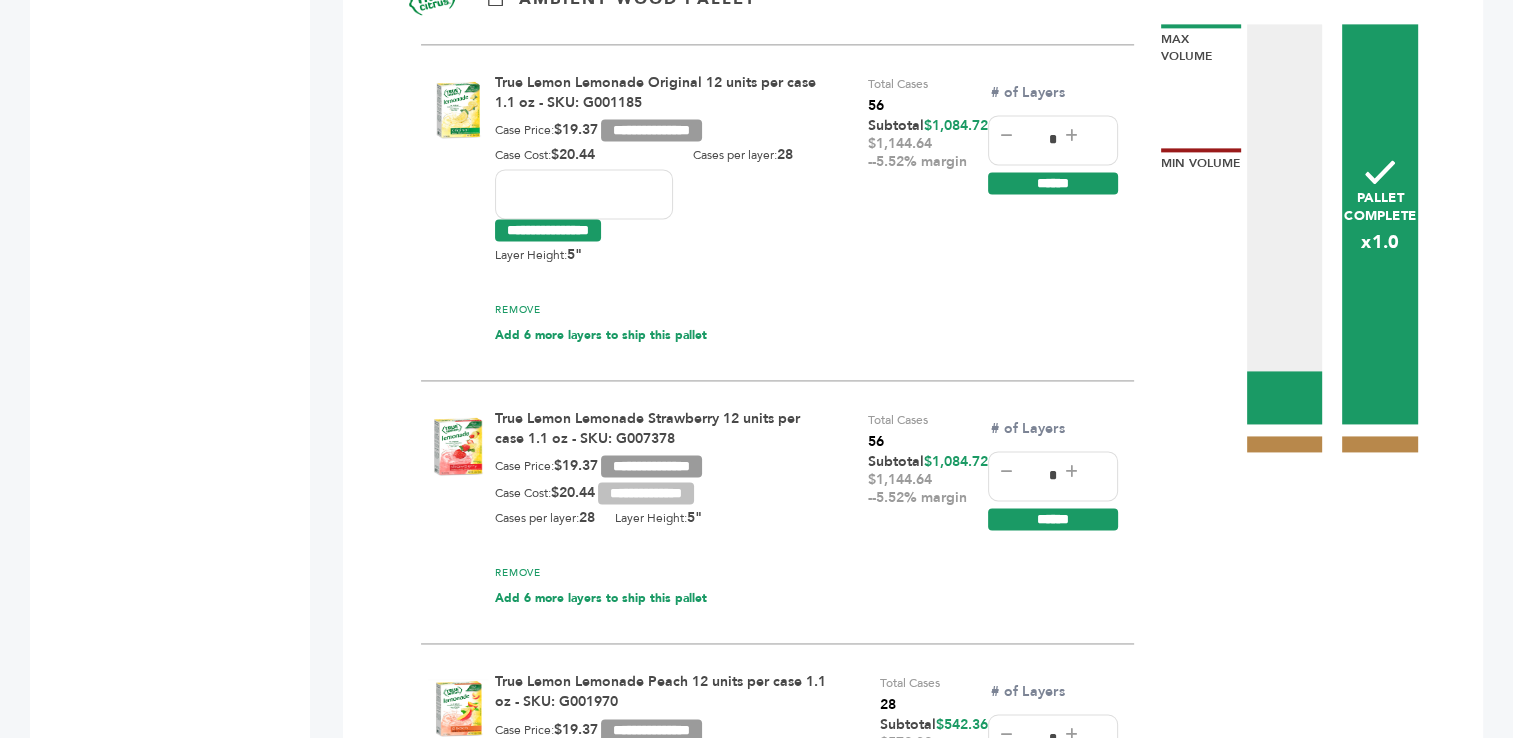click on "**********" at bounding box center (646, 493) 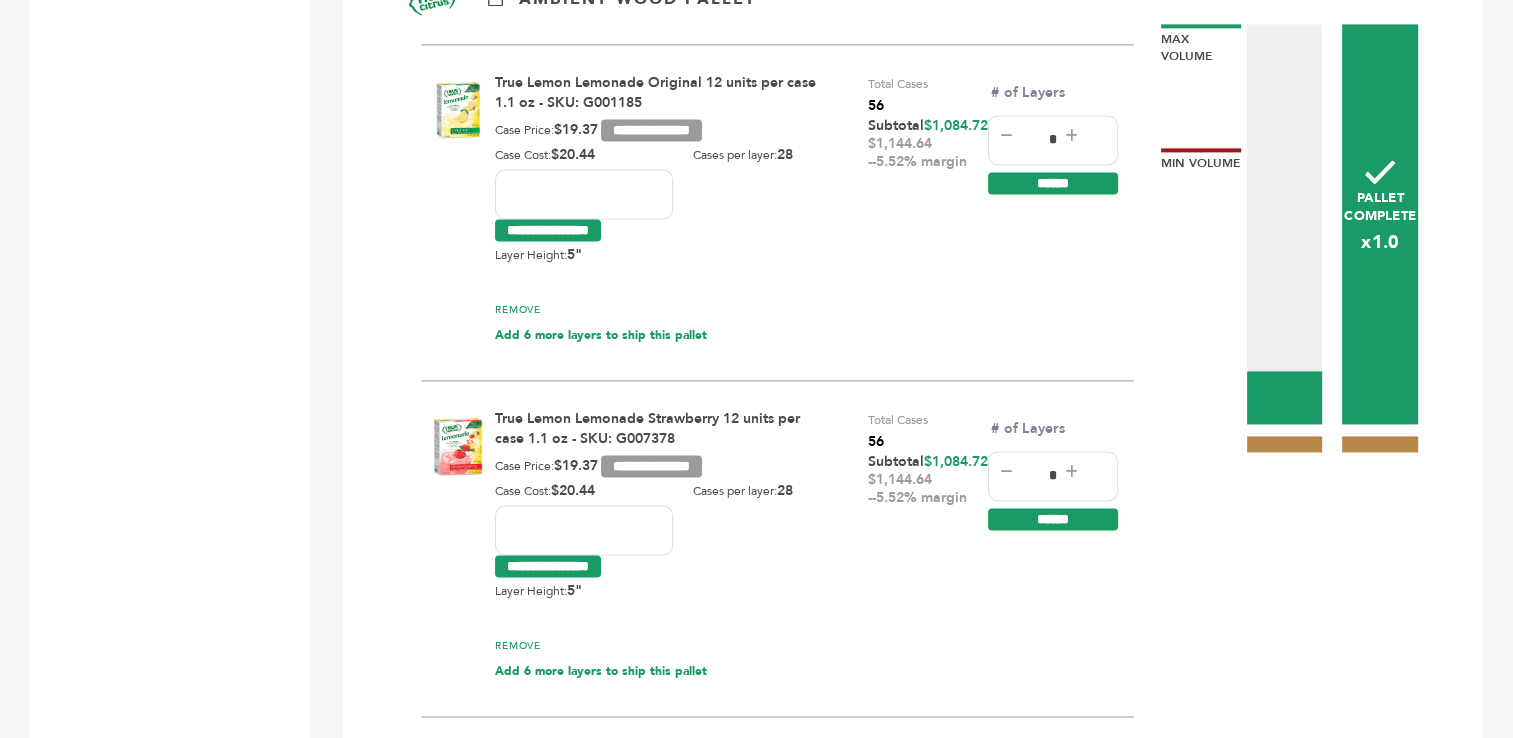 drag, startPoint x: 579, startPoint y: 482, endPoint x: 481, endPoint y: 482, distance: 98 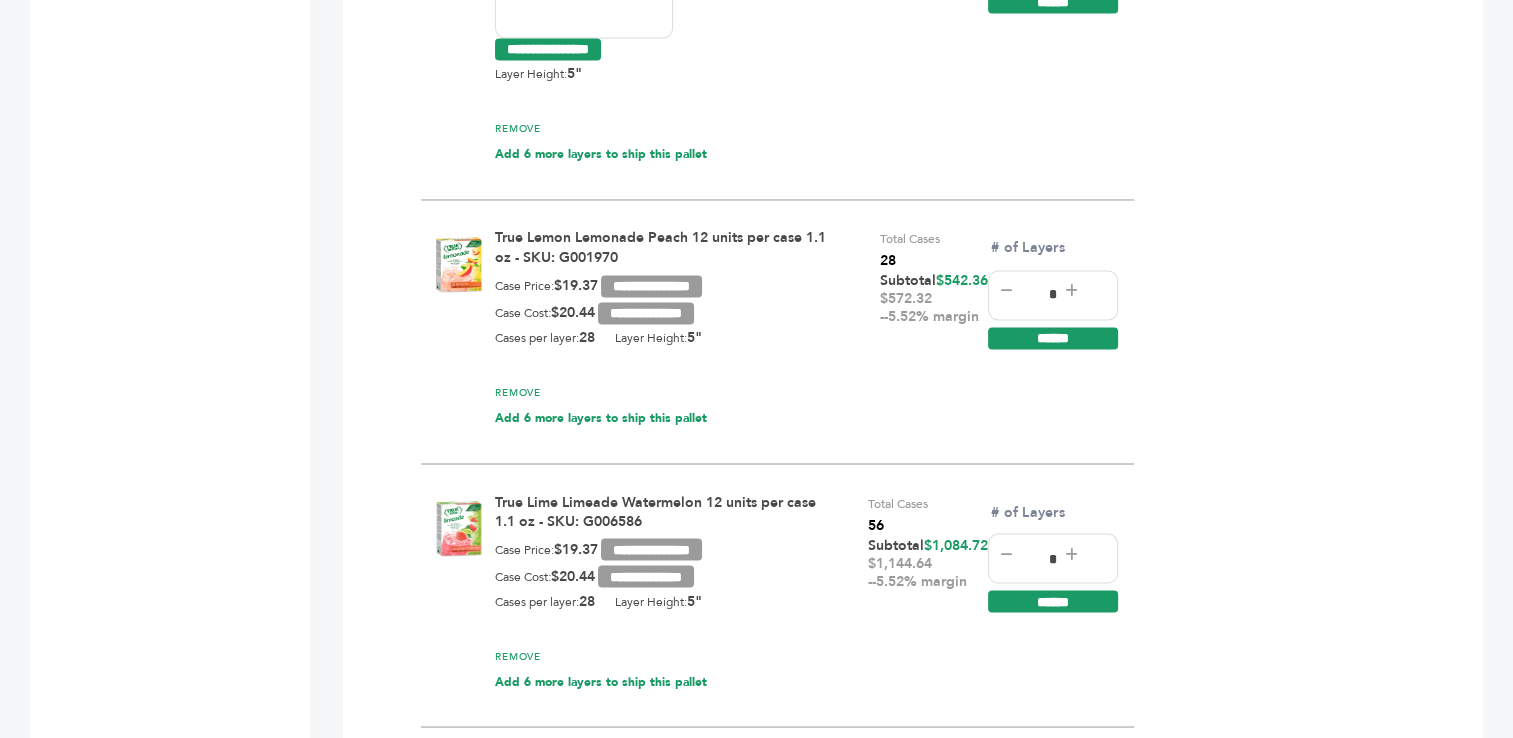 scroll, scrollTop: 3405, scrollLeft: 0, axis: vertical 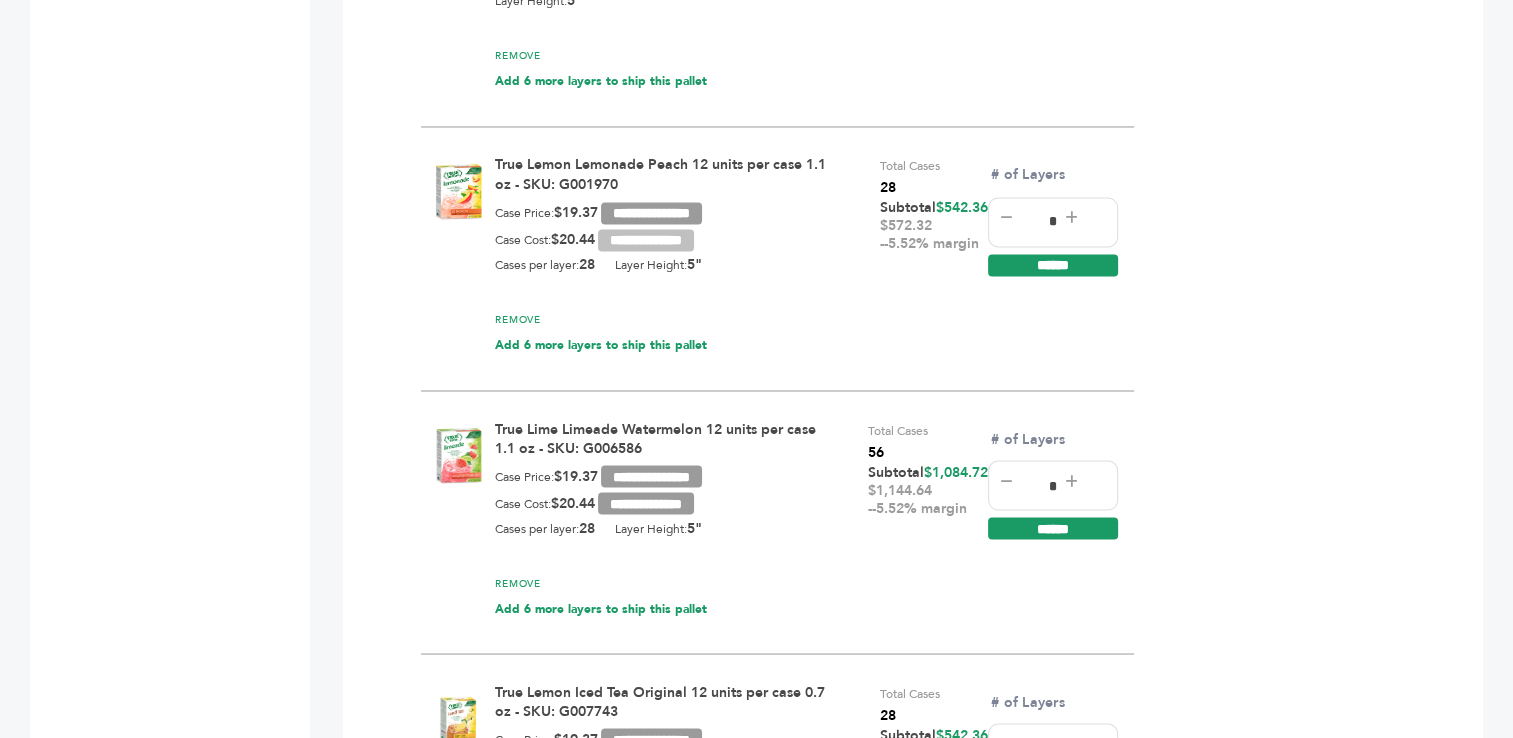 type on "*****" 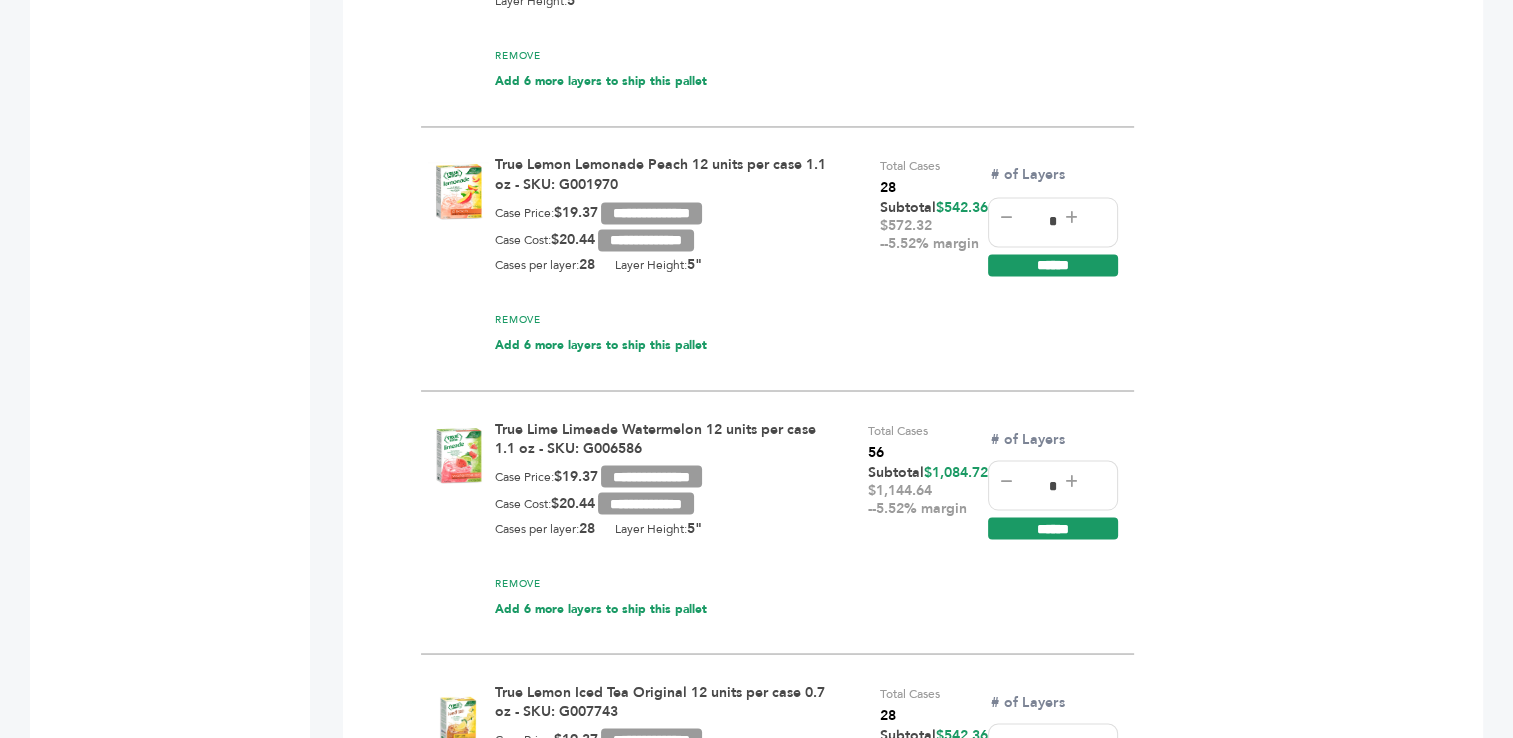 type on "**********" 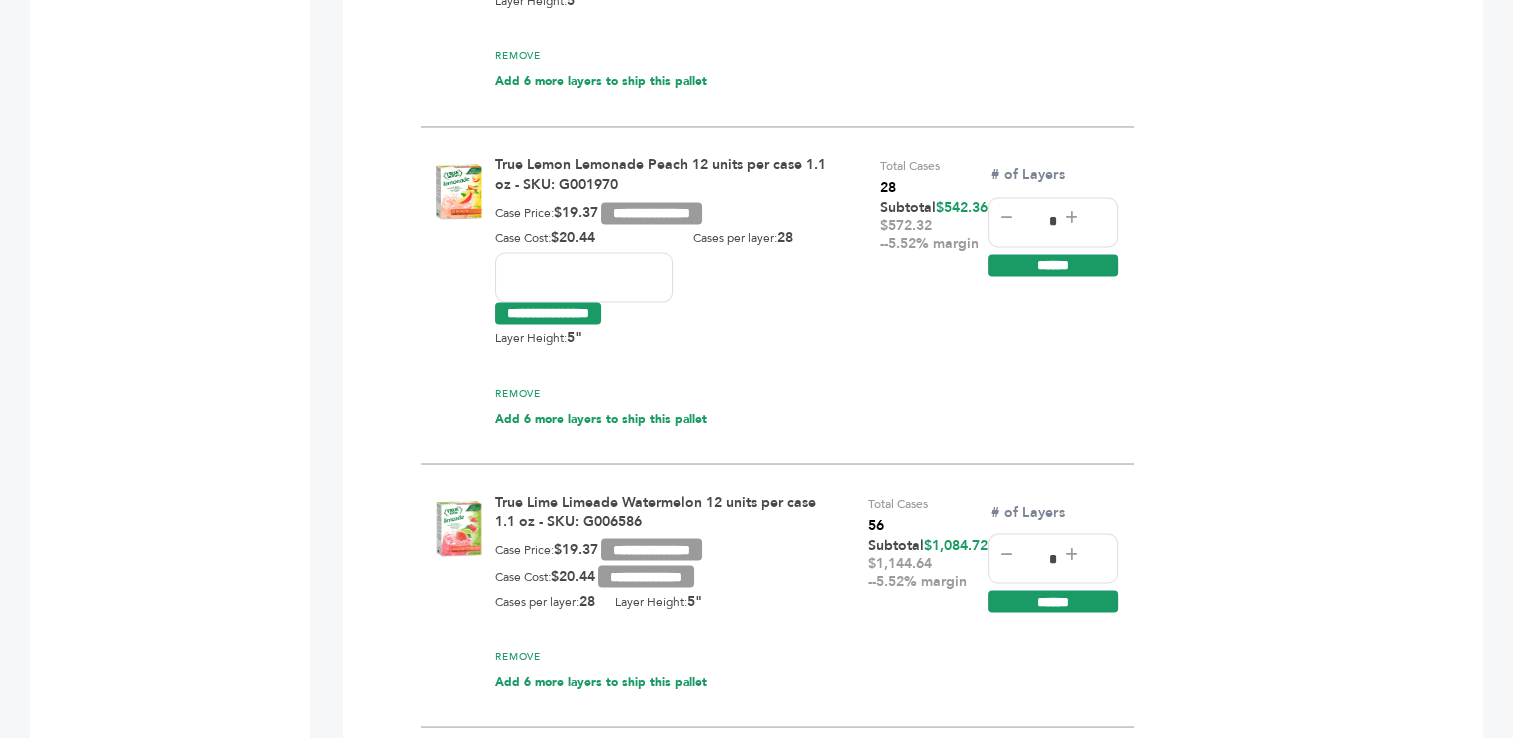 drag, startPoint x: 552, startPoint y: 234, endPoint x: 487, endPoint y: 240, distance: 65.27634 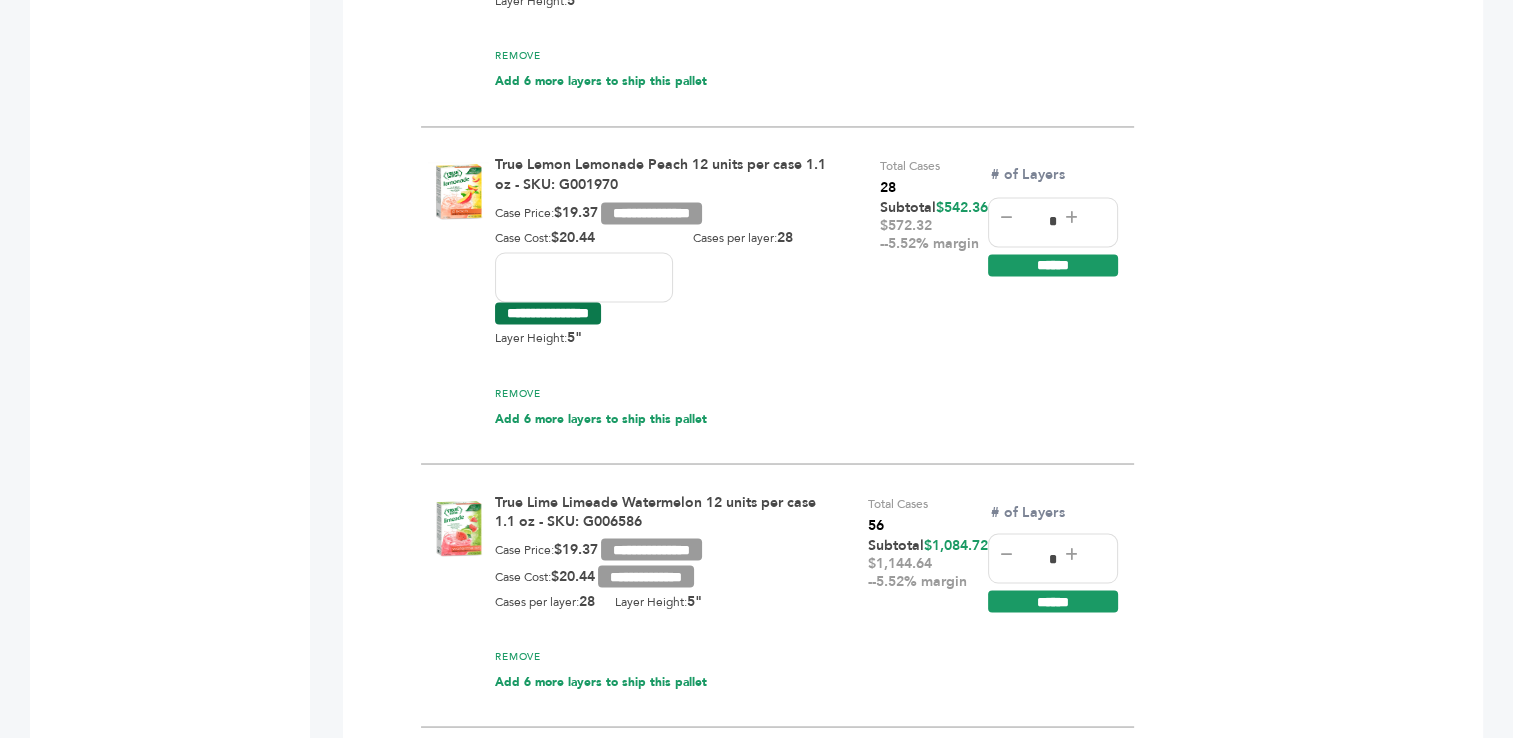 paste 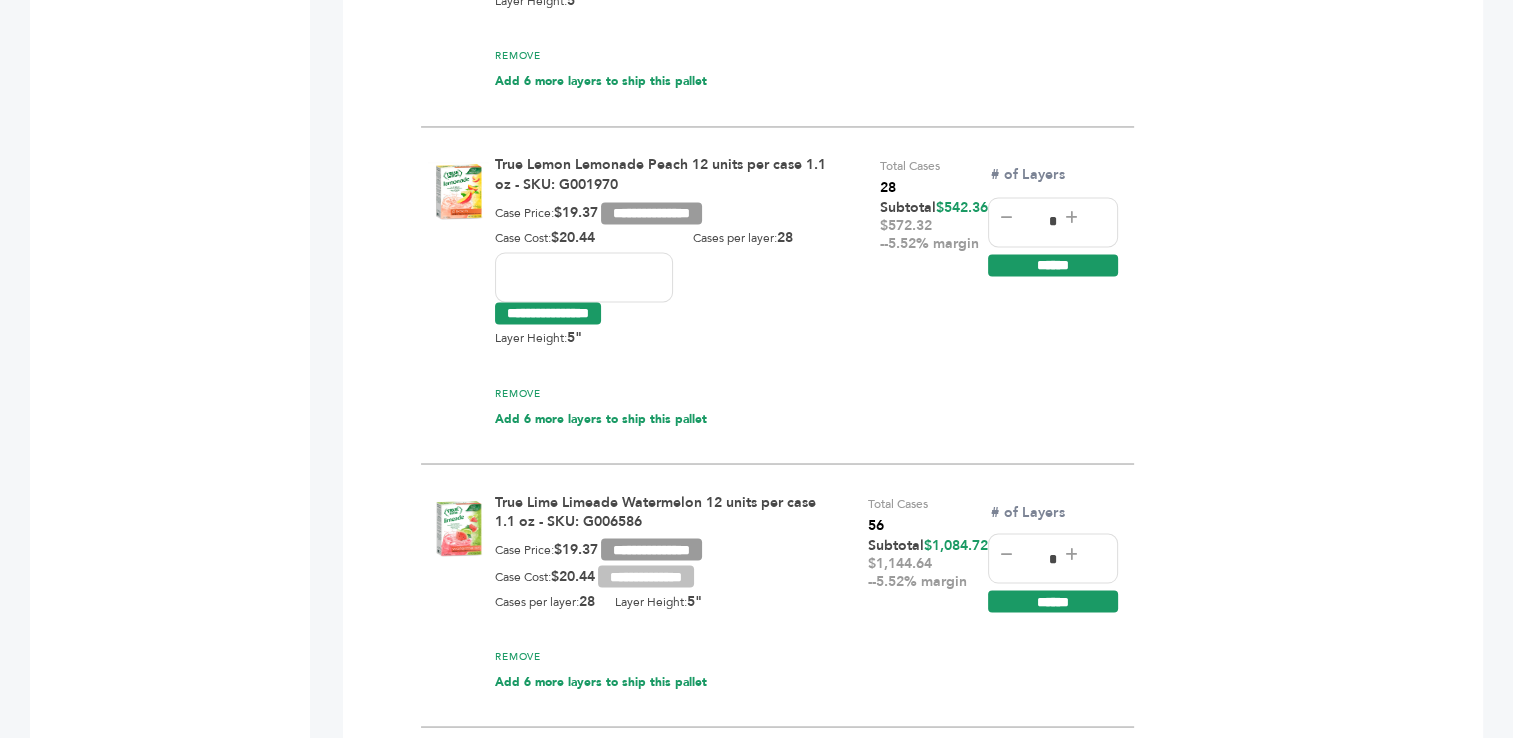type on "*****" 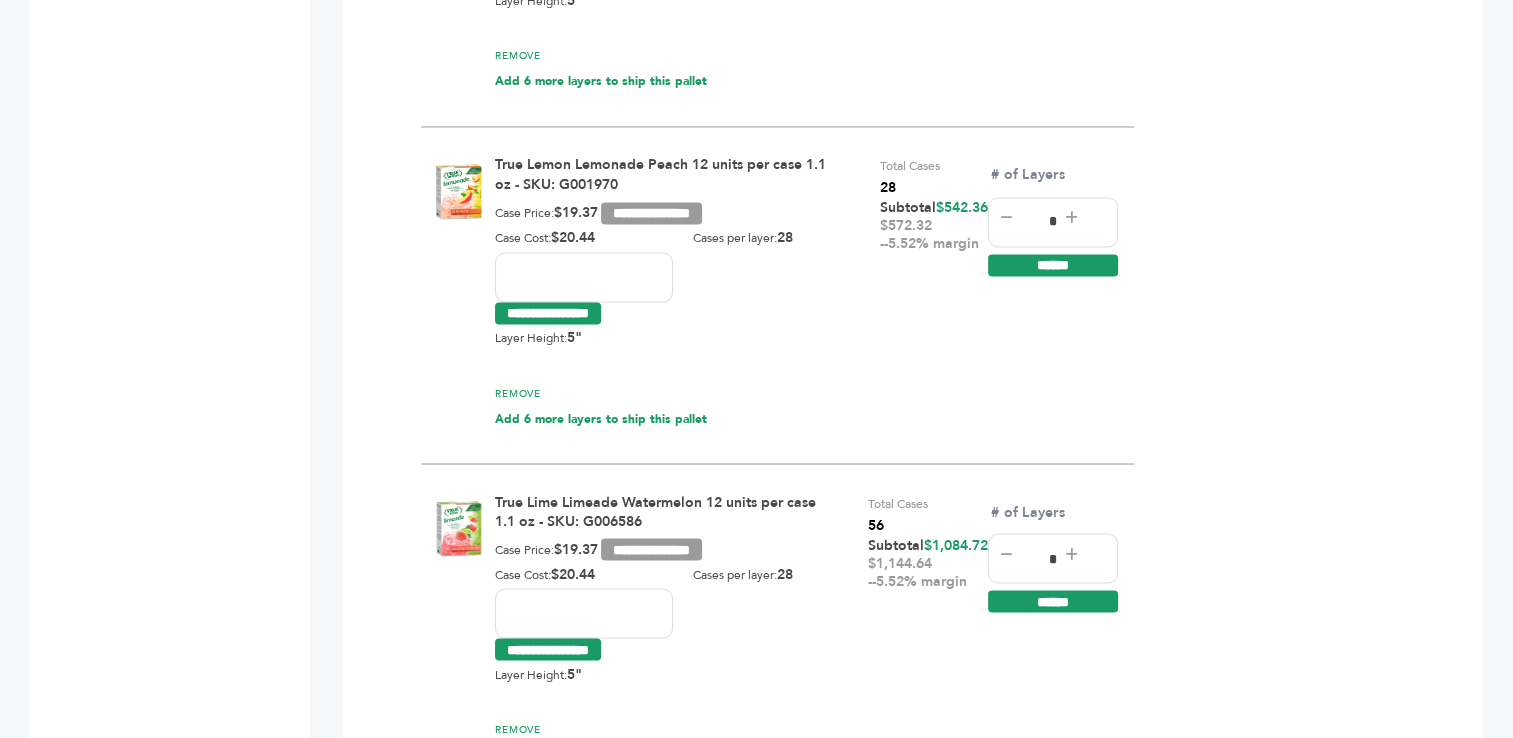 drag, startPoint x: 536, startPoint y: 570, endPoint x: 472, endPoint y: 564, distance: 64.28063 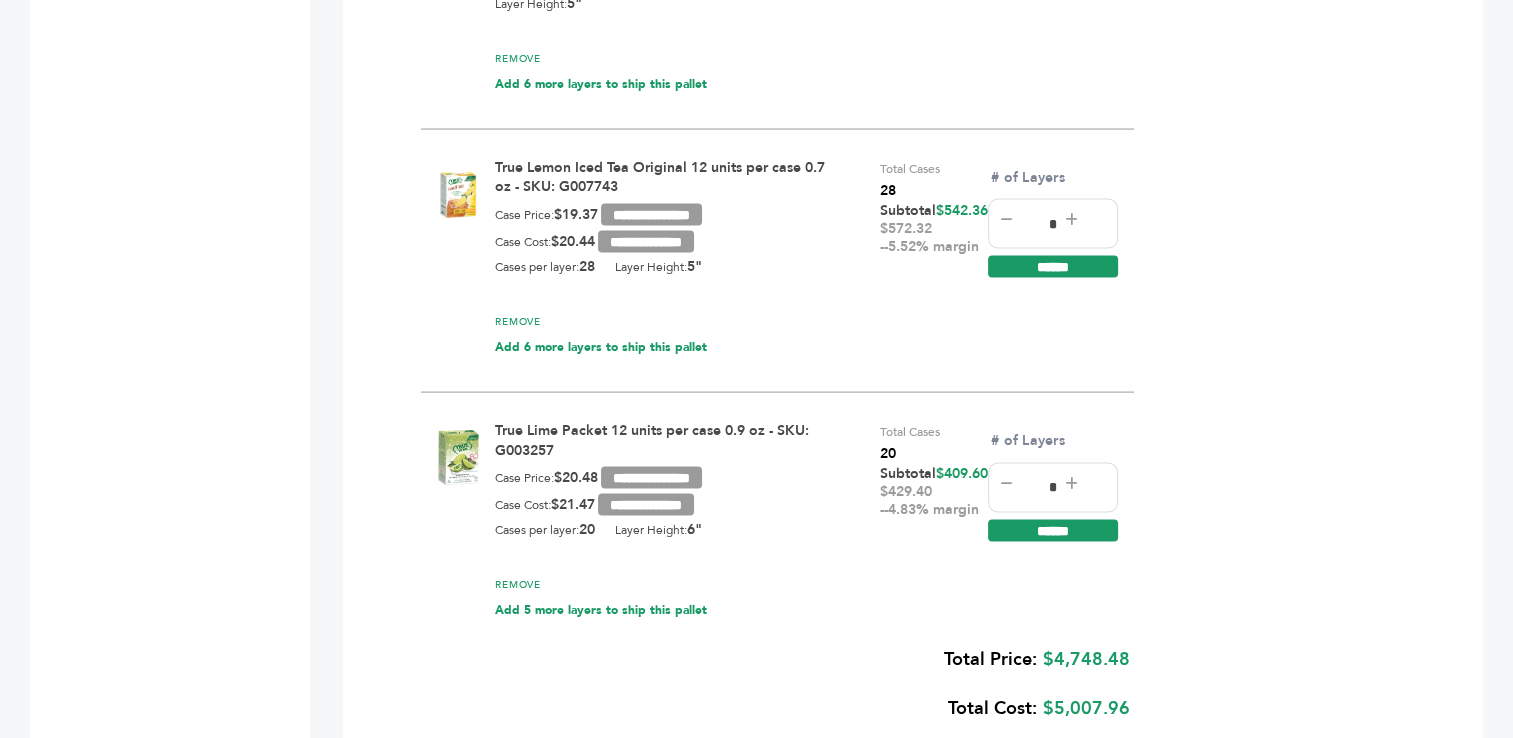 scroll, scrollTop: 4100, scrollLeft: 0, axis: vertical 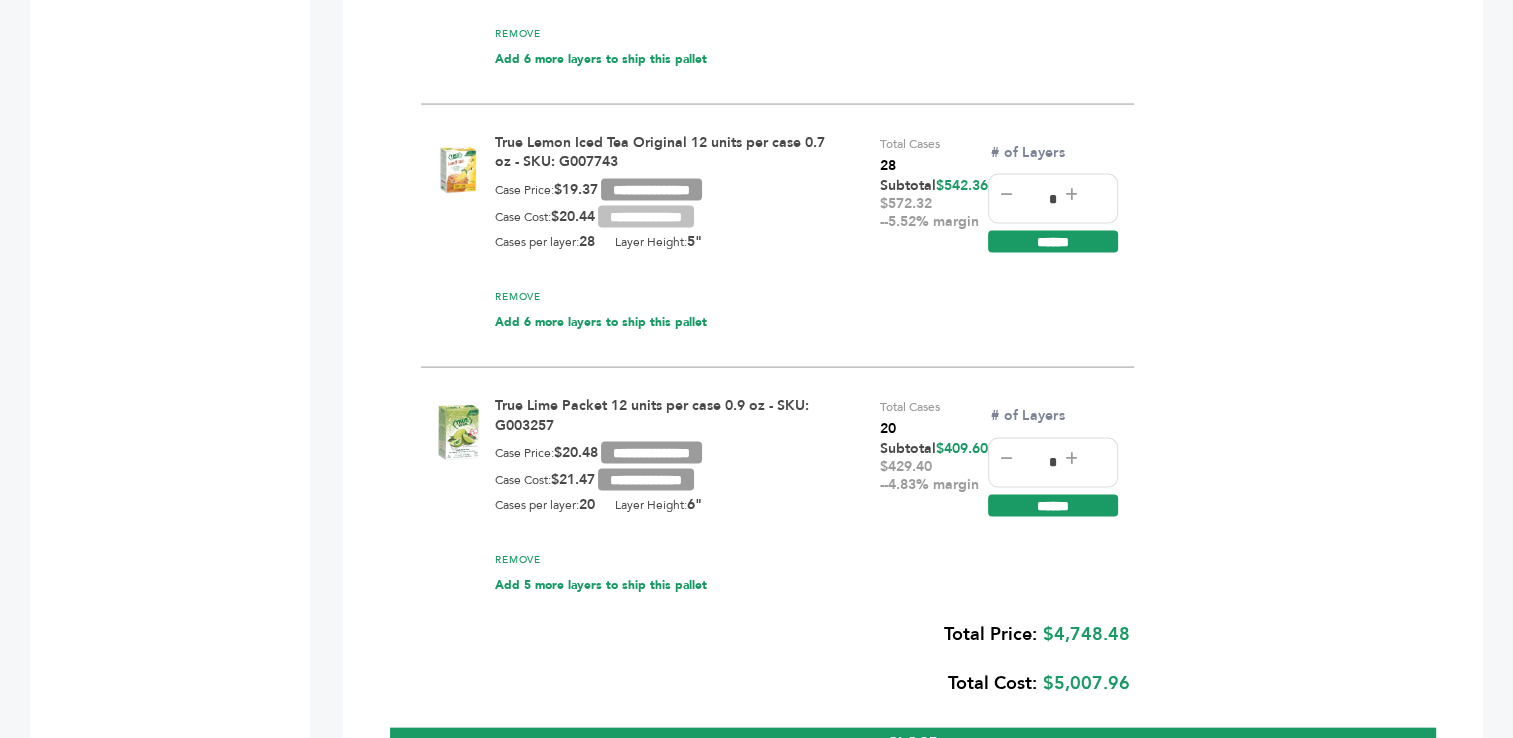 type on "*****" 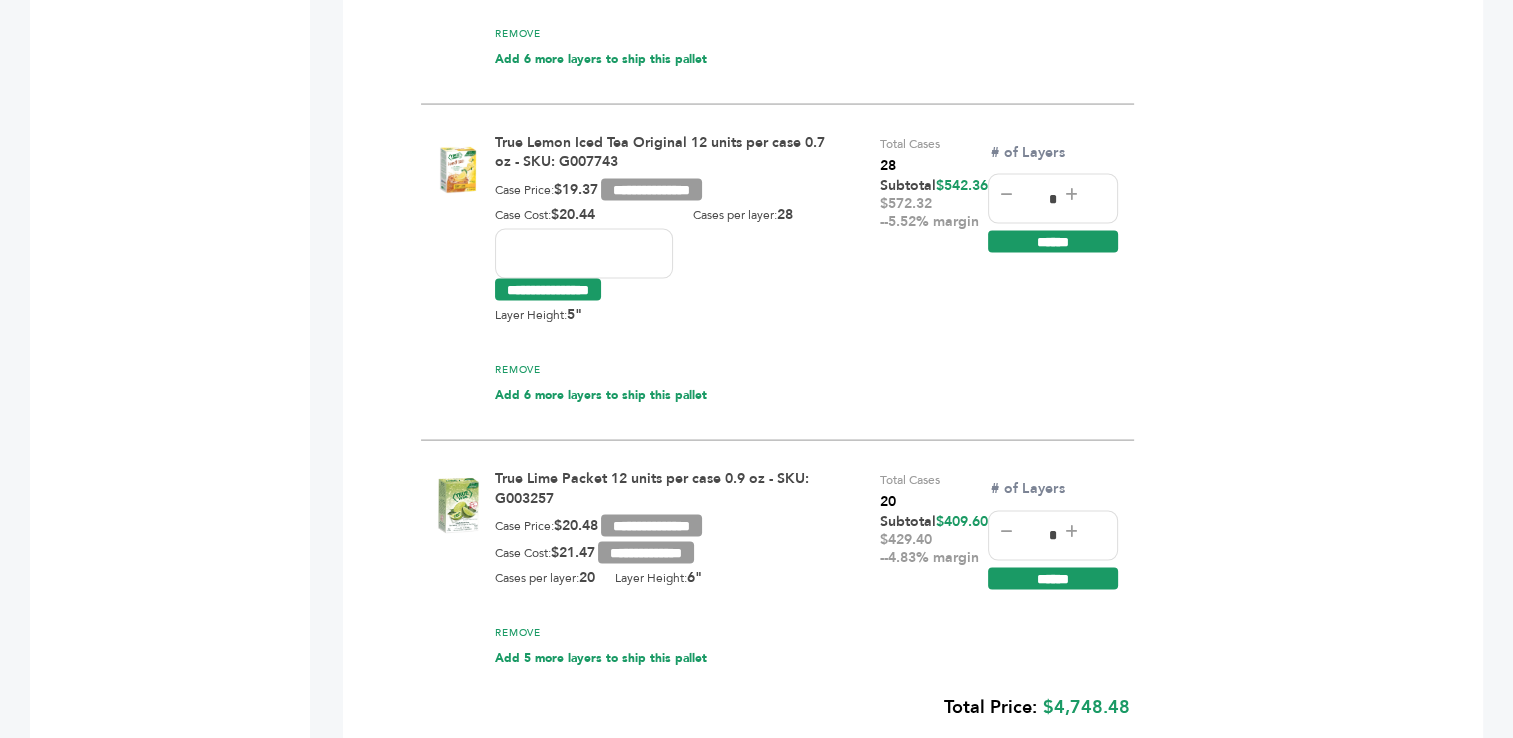 drag, startPoint x: 576, startPoint y: 218, endPoint x: 461, endPoint y: 213, distance: 115.10864 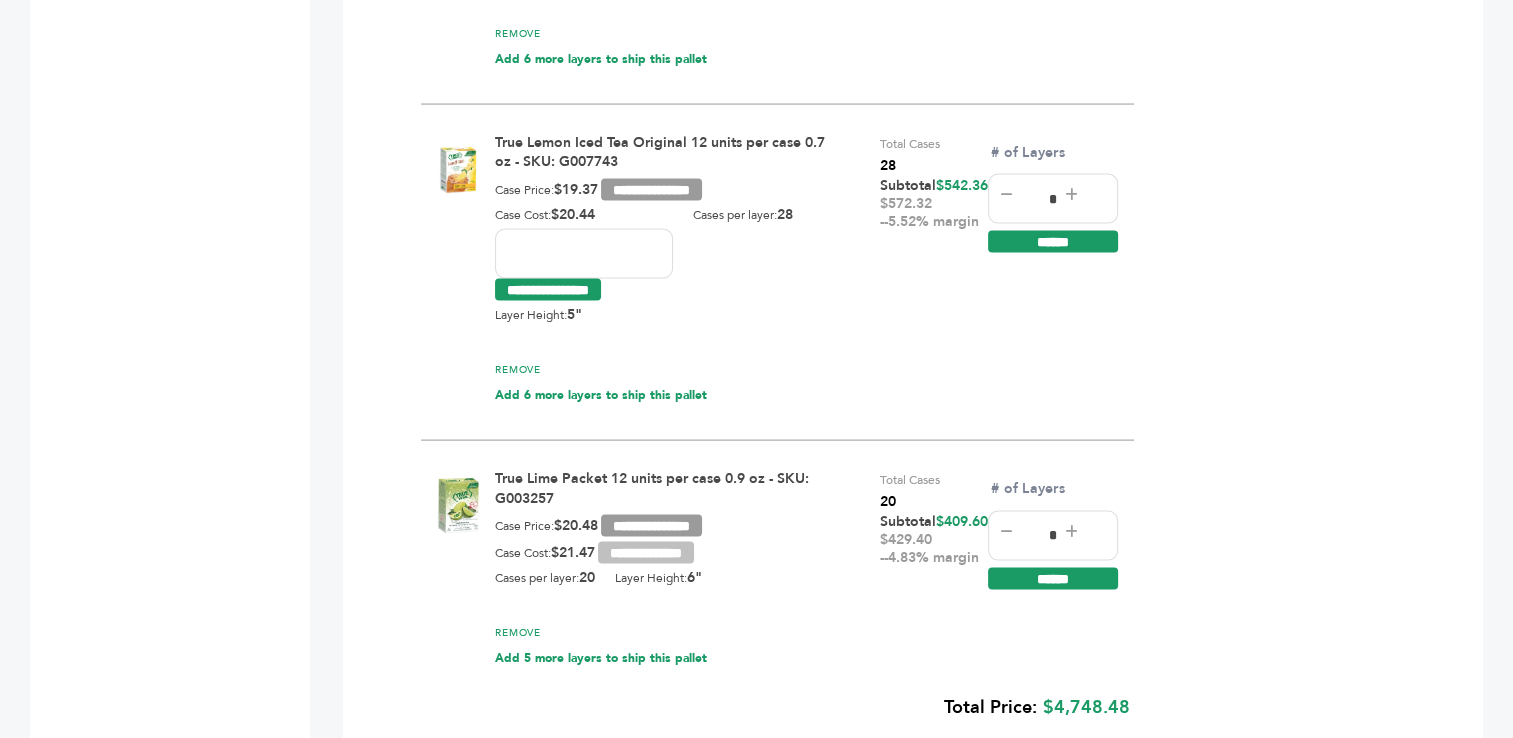 type on "*****" 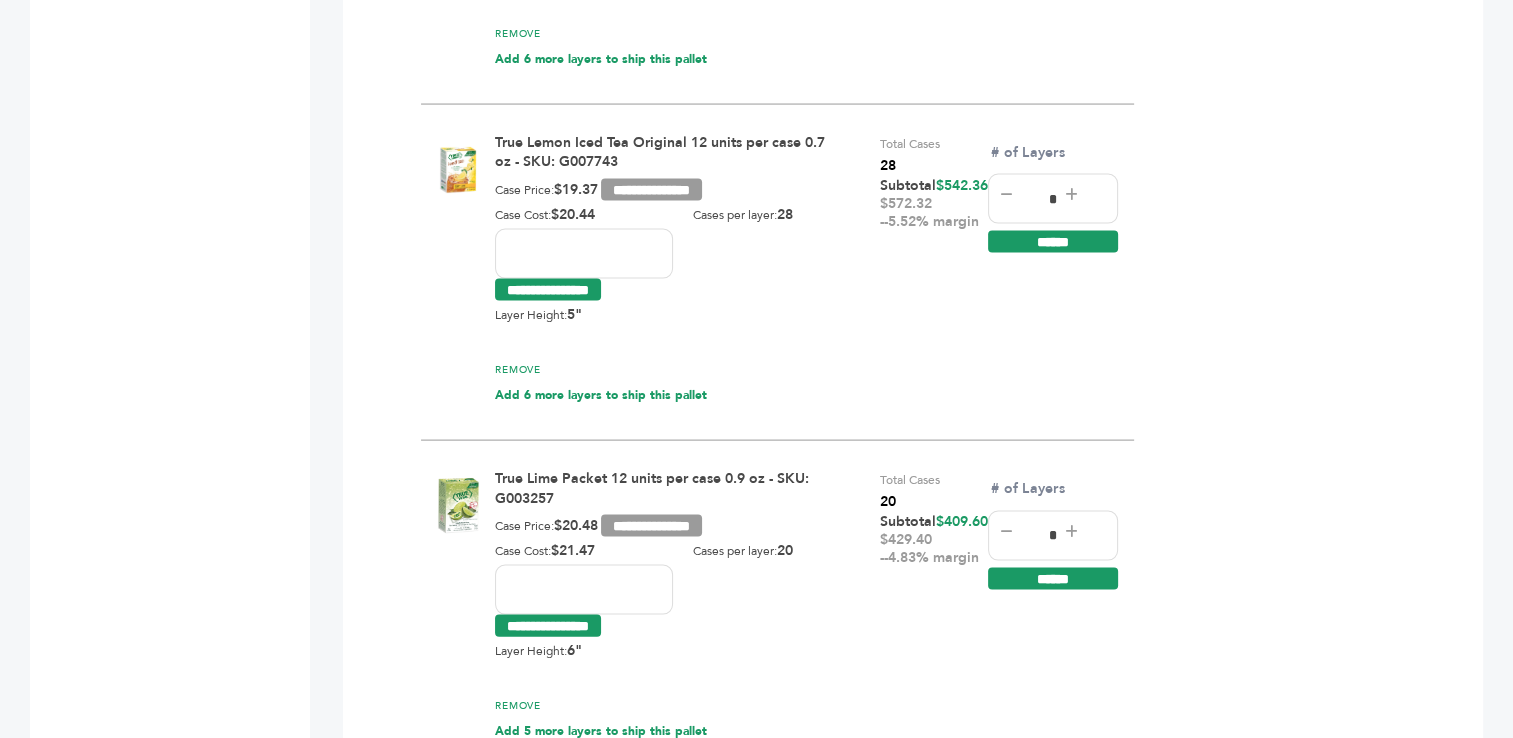 drag, startPoint x: 567, startPoint y: 551, endPoint x: 483, endPoint y: 550, distance: 84.00595 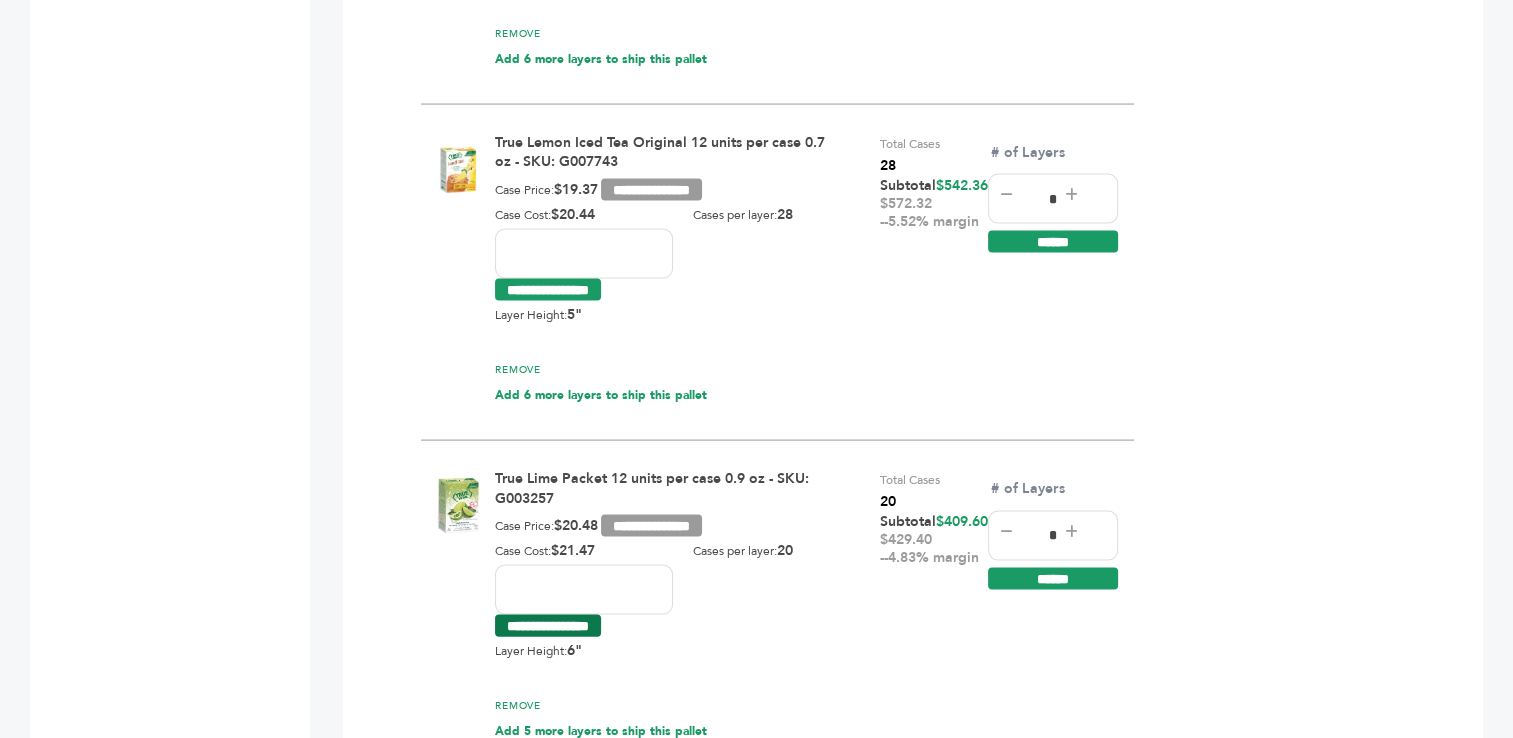 type on "*****" 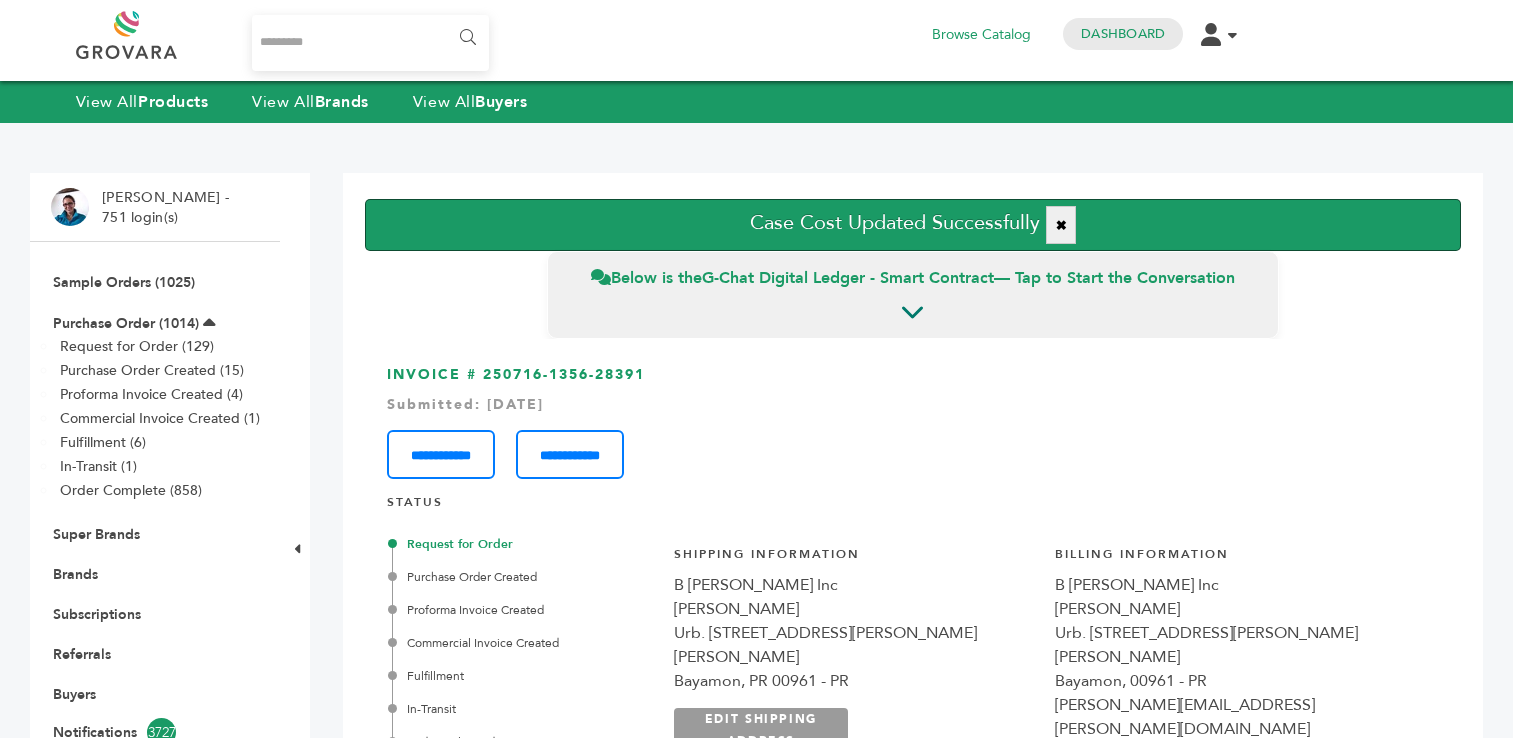 scroll, scrollTop: 0, scrollLeft: 0, axis: both 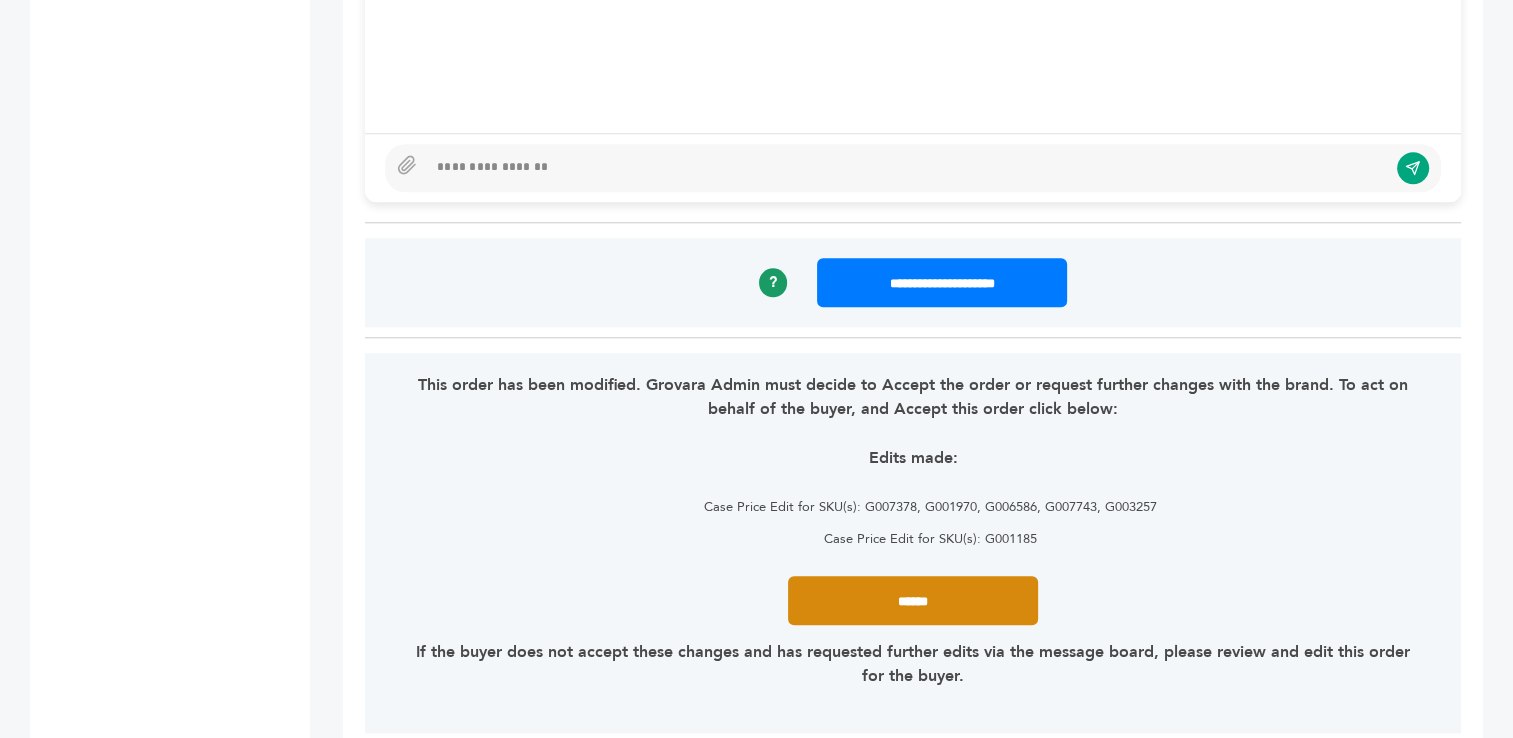 click on "******" at bounding box center [913, 600] 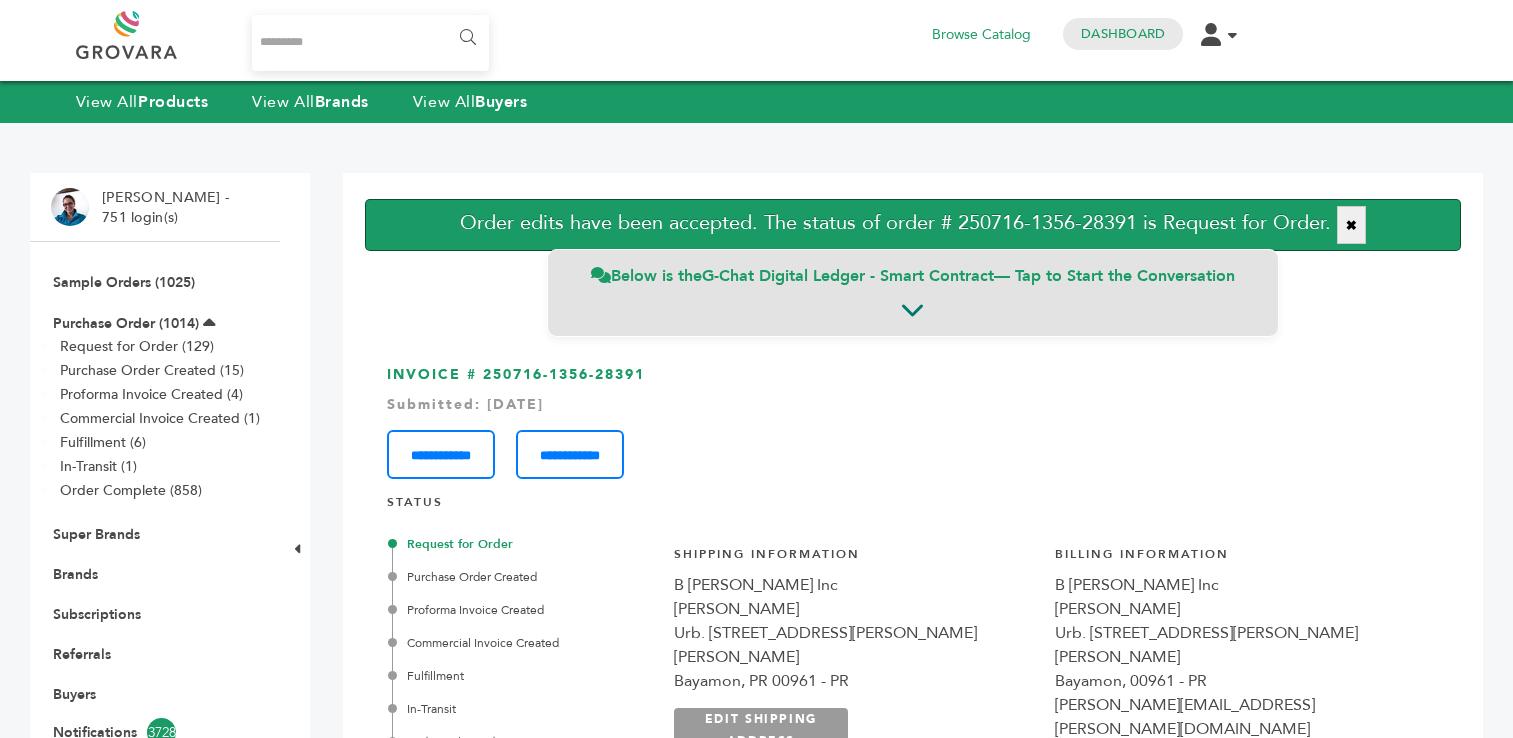 scroll, scrollTop: 0, scrollLeft: 0, axis: both 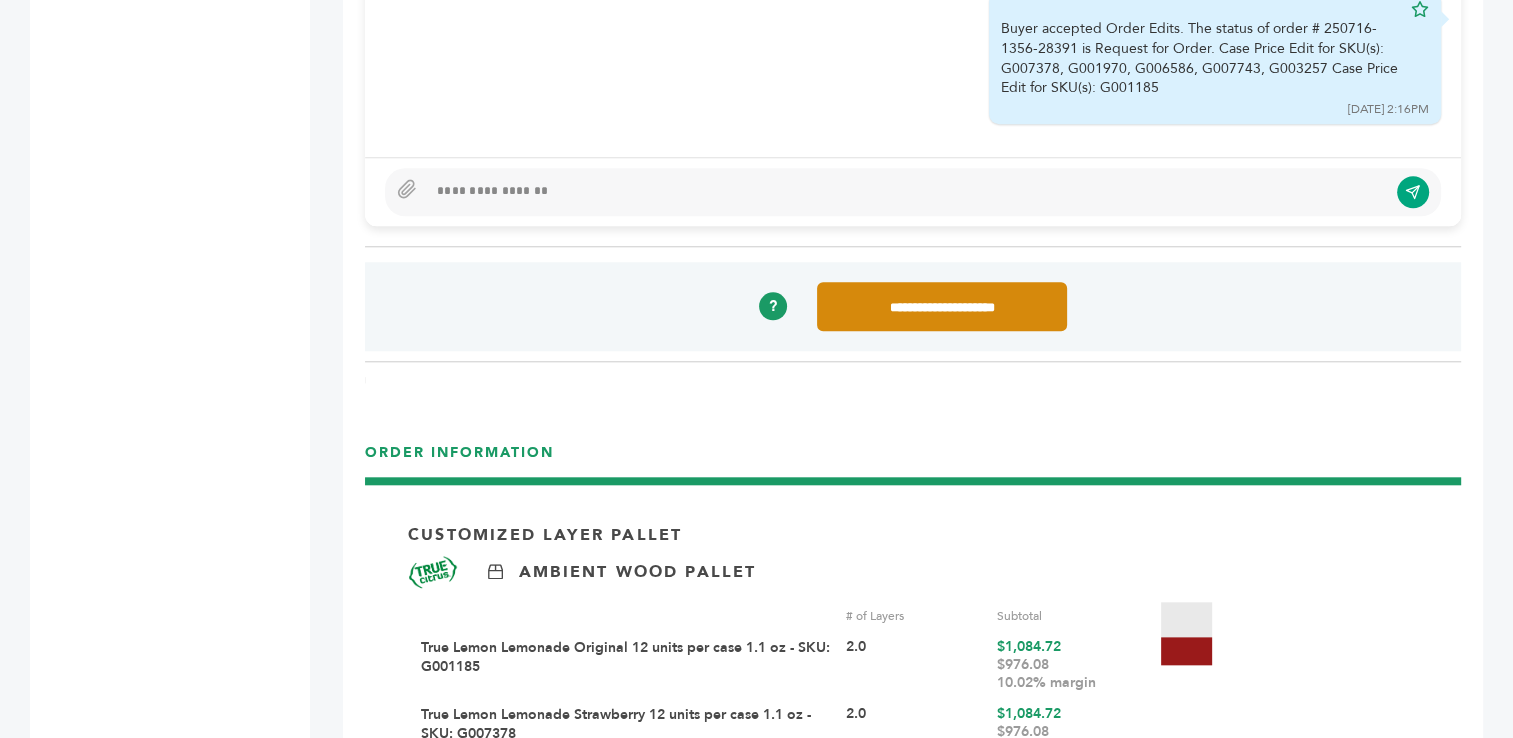 click on "**********" at bounding box center (942, 306) 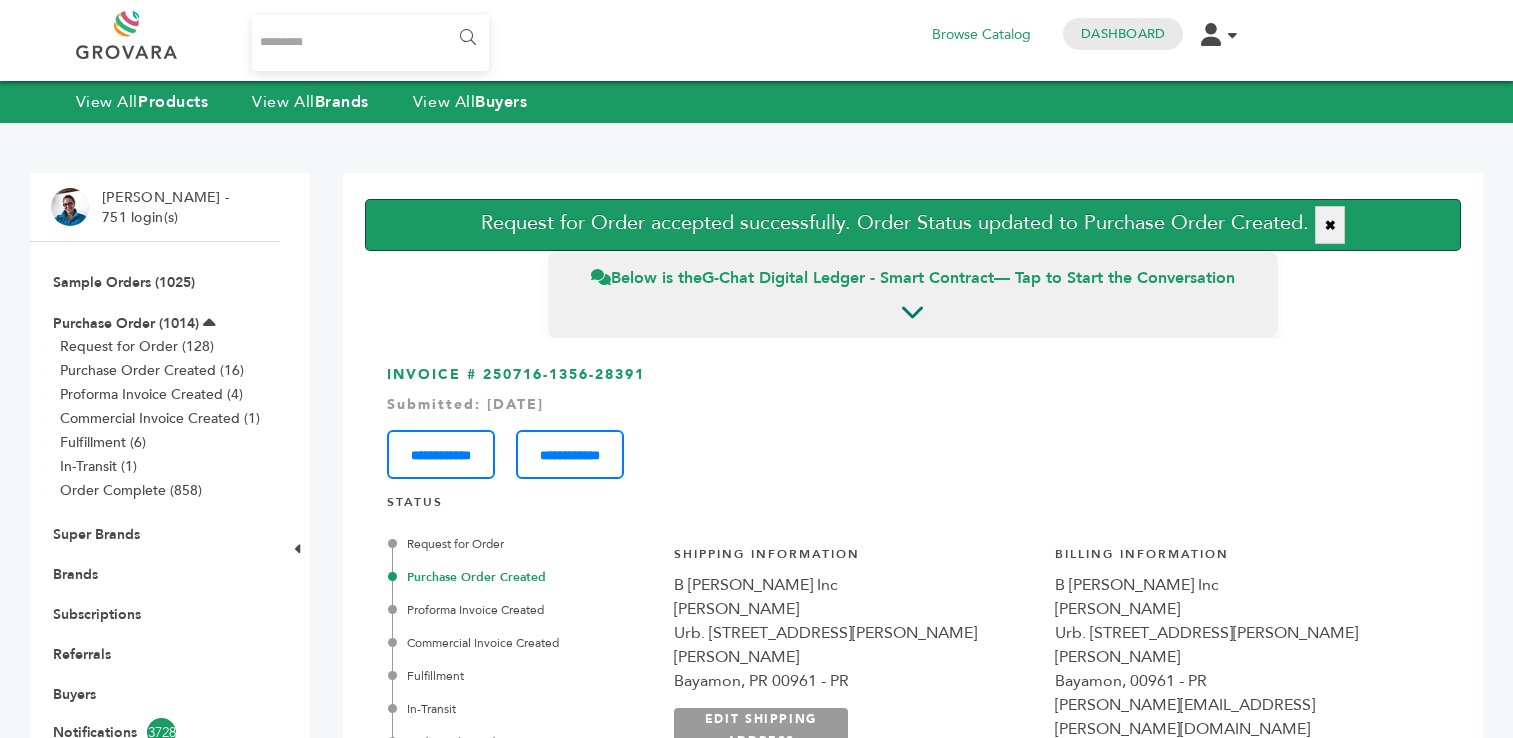 scroll, scrollTop: 0, scrollLeft: 0, axis: both 